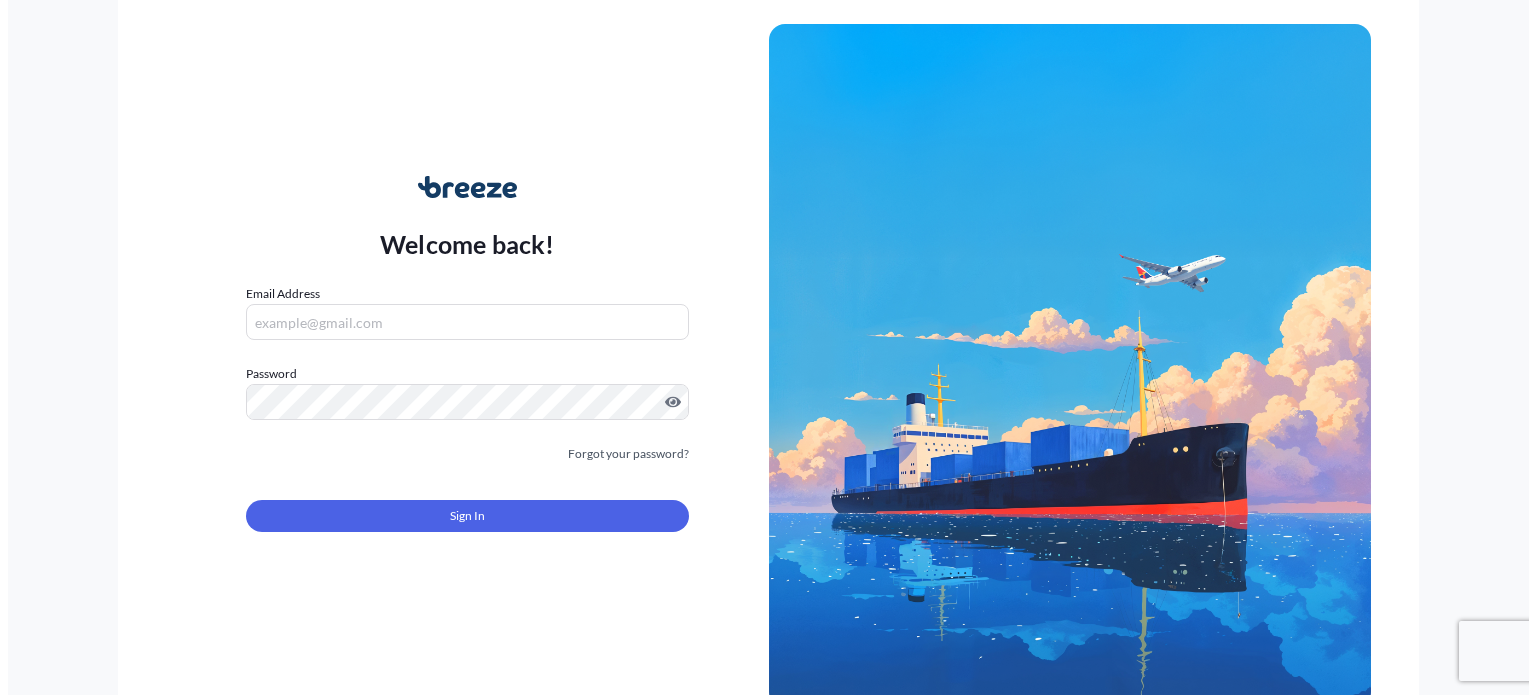 scroll, scrollTop: 0, scrollLeft: 0, axis: both 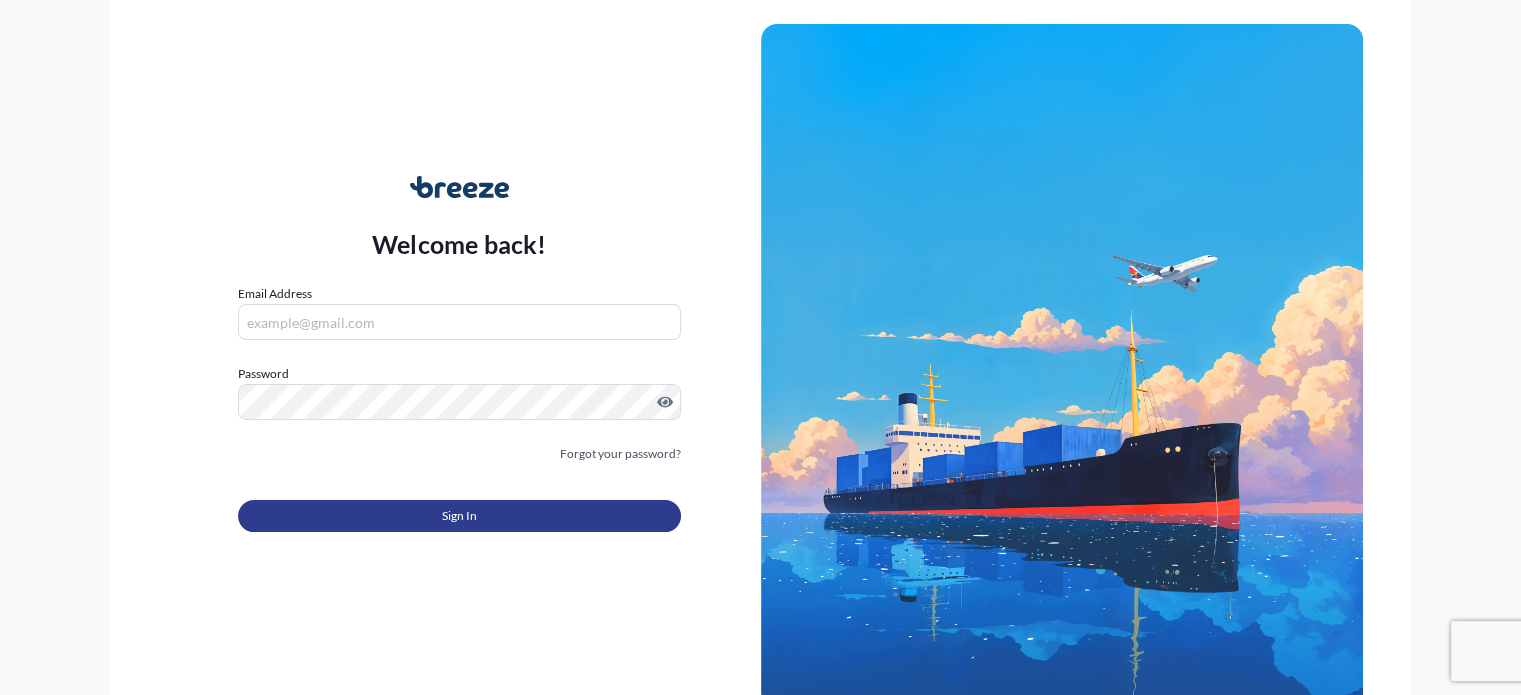type on "[EMAIL]" 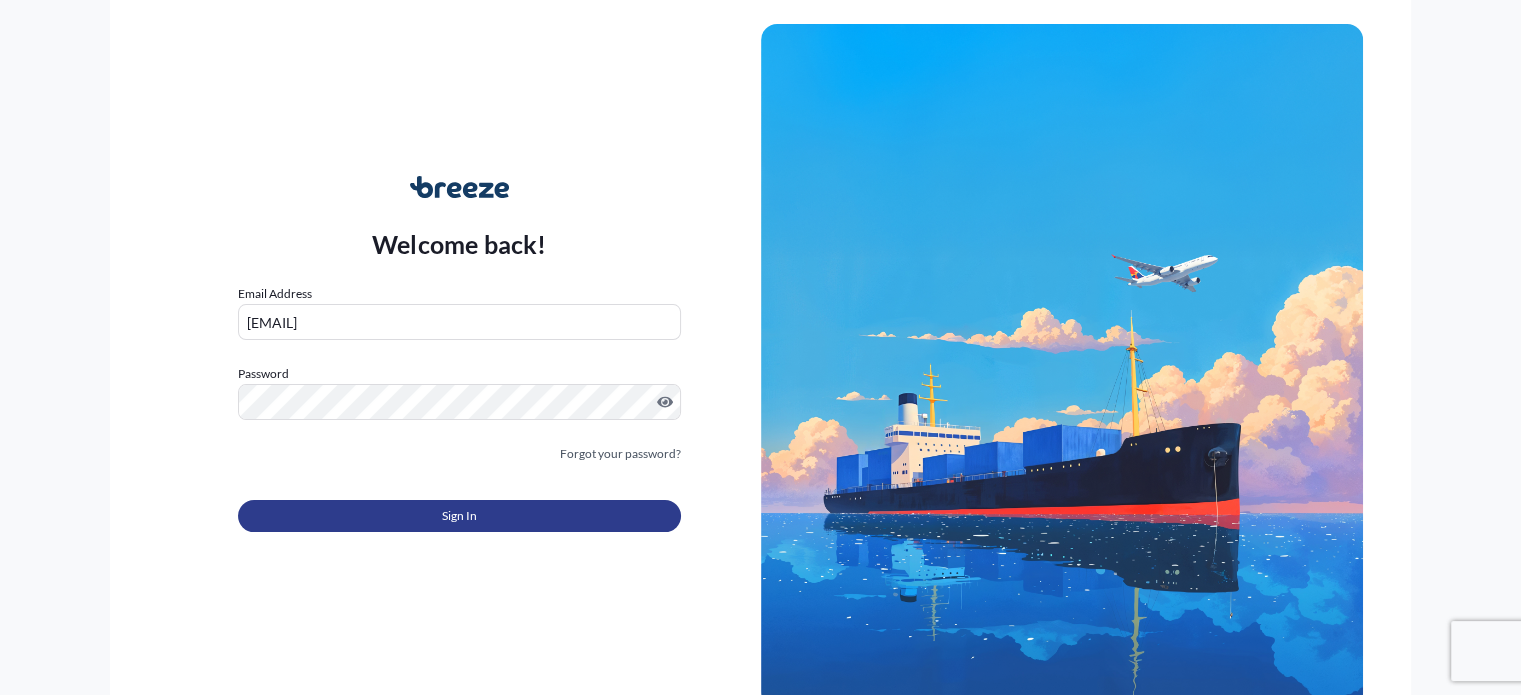 click on "Sign In" at bounding box center (459, 516) 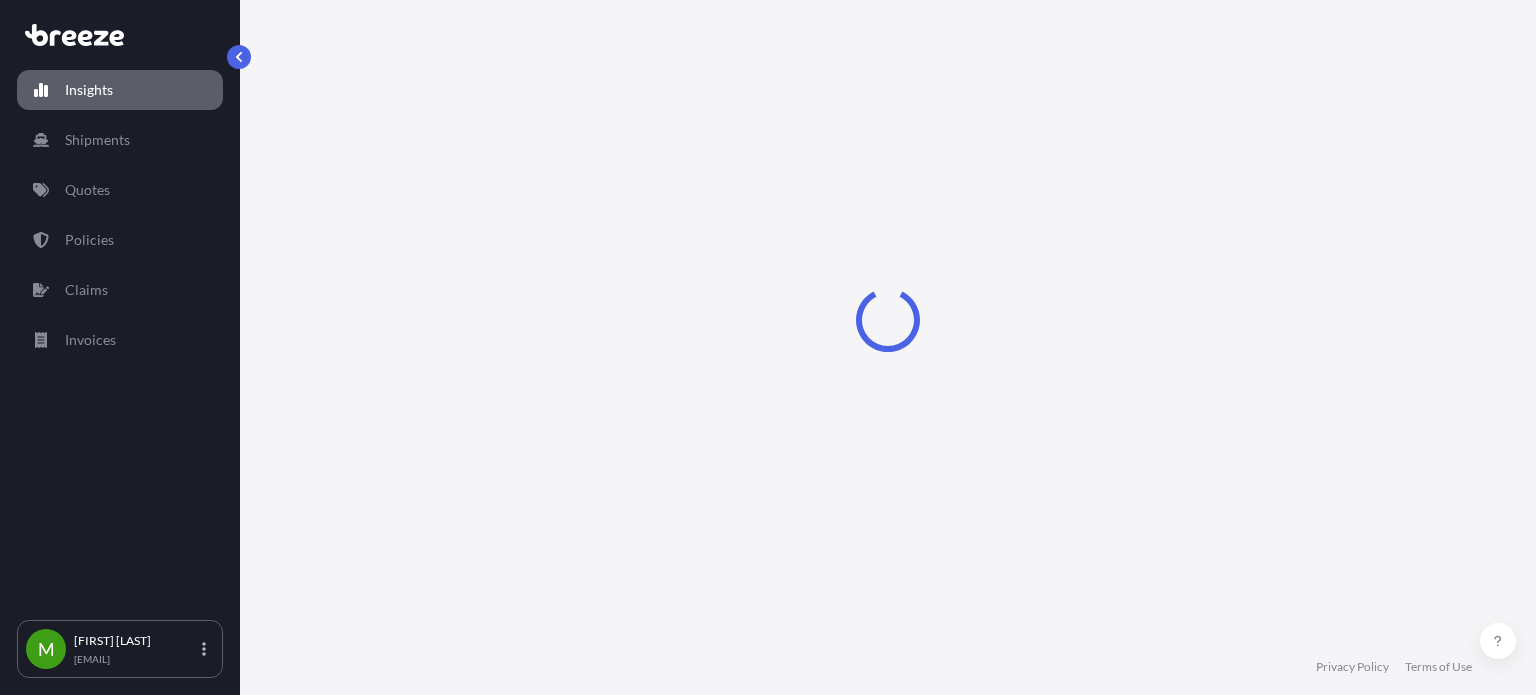 select on "2025" 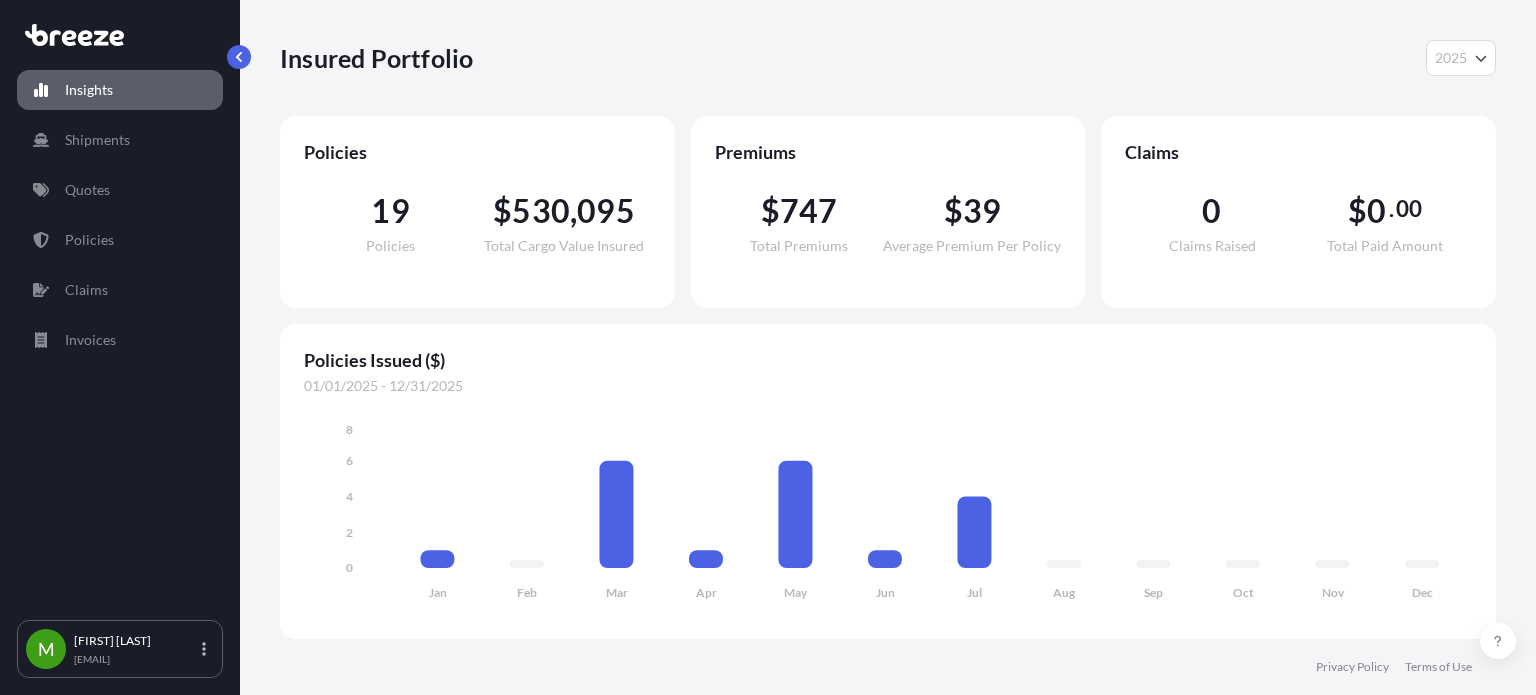 click on "Quotes" at bounding box center (87, 190) 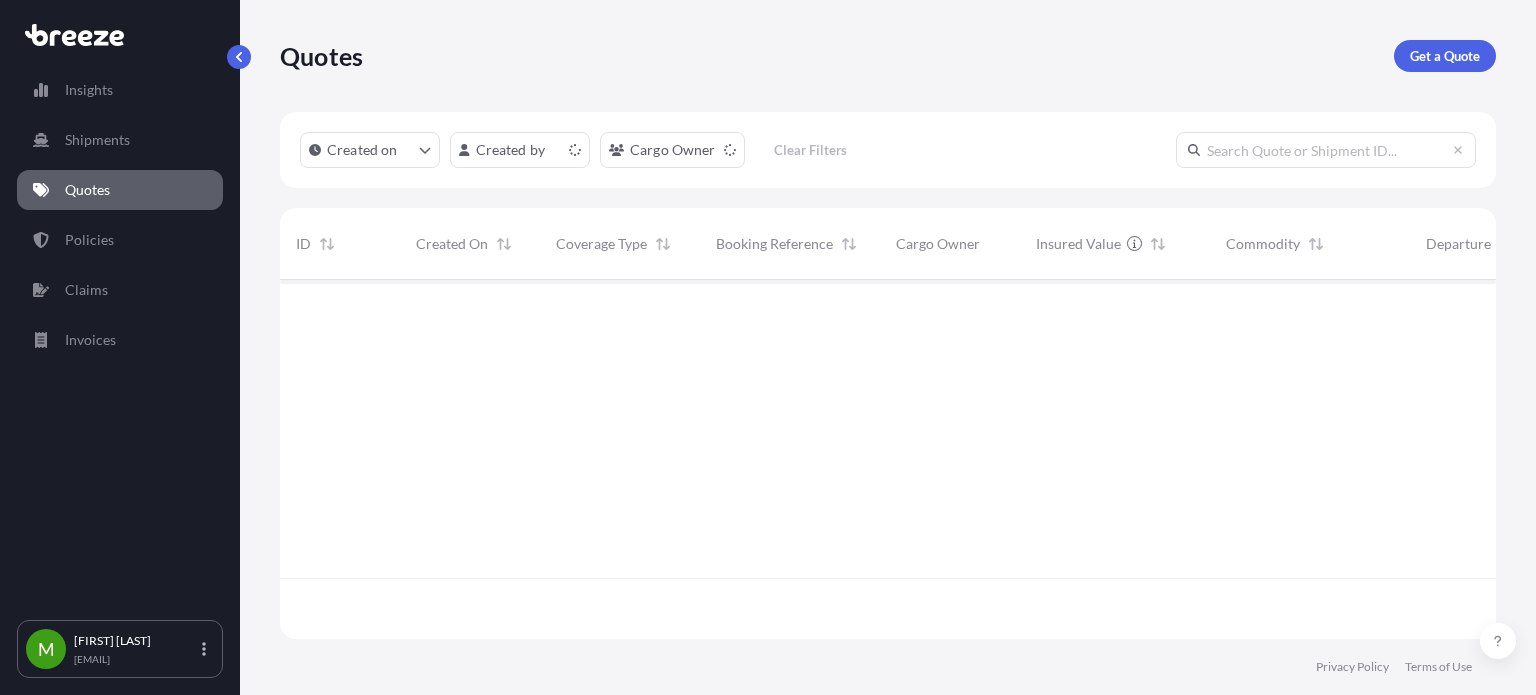 scroll, scrollTop: 16, scrollLeft: 16, axis: both 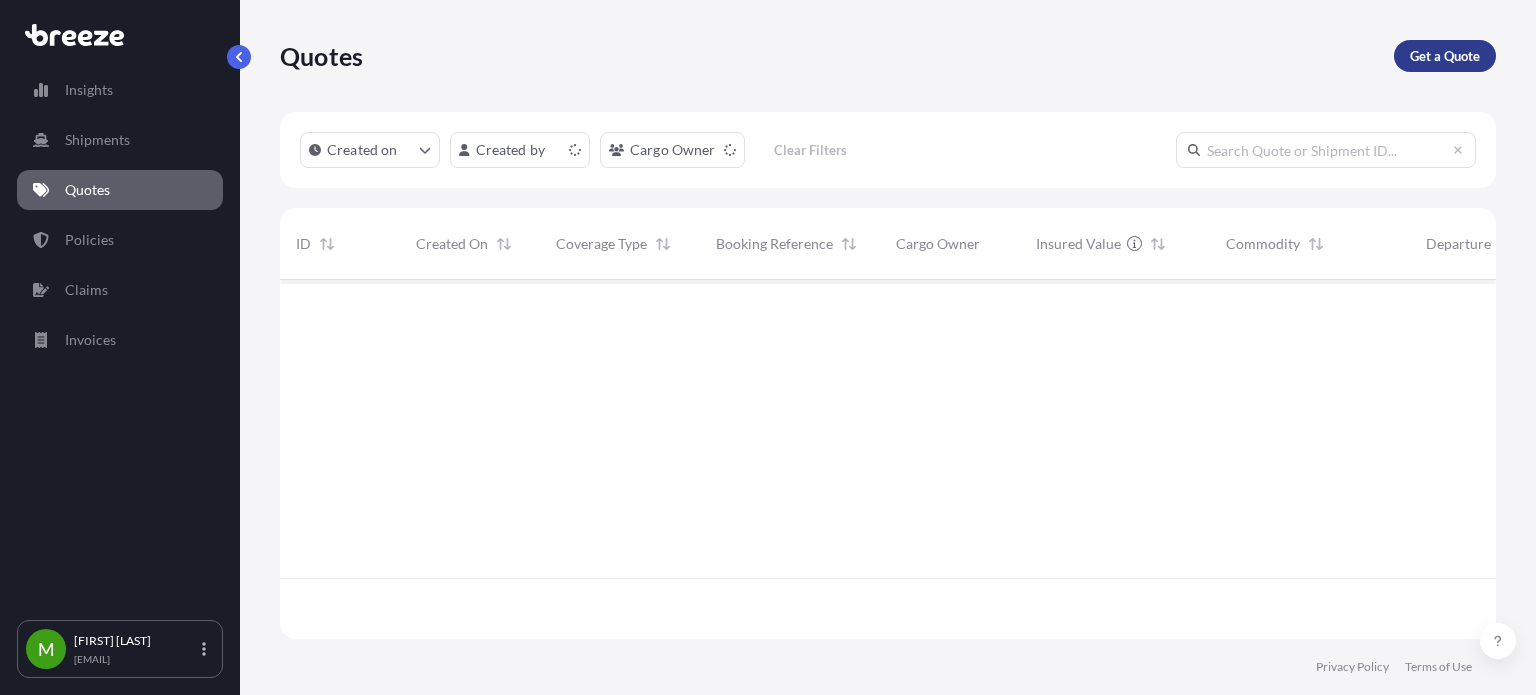 click on "Get a Quote" at bounding box center [1445, 56] 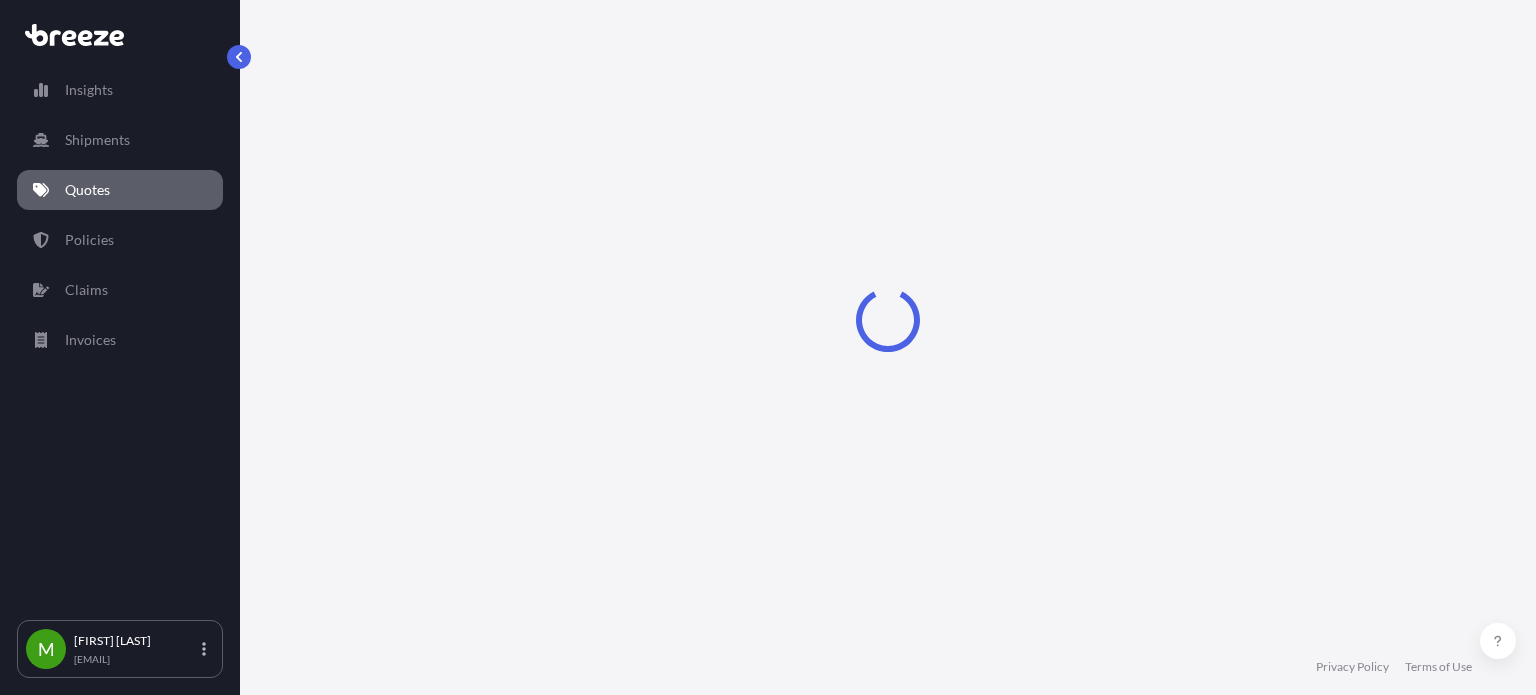select on "Sea" 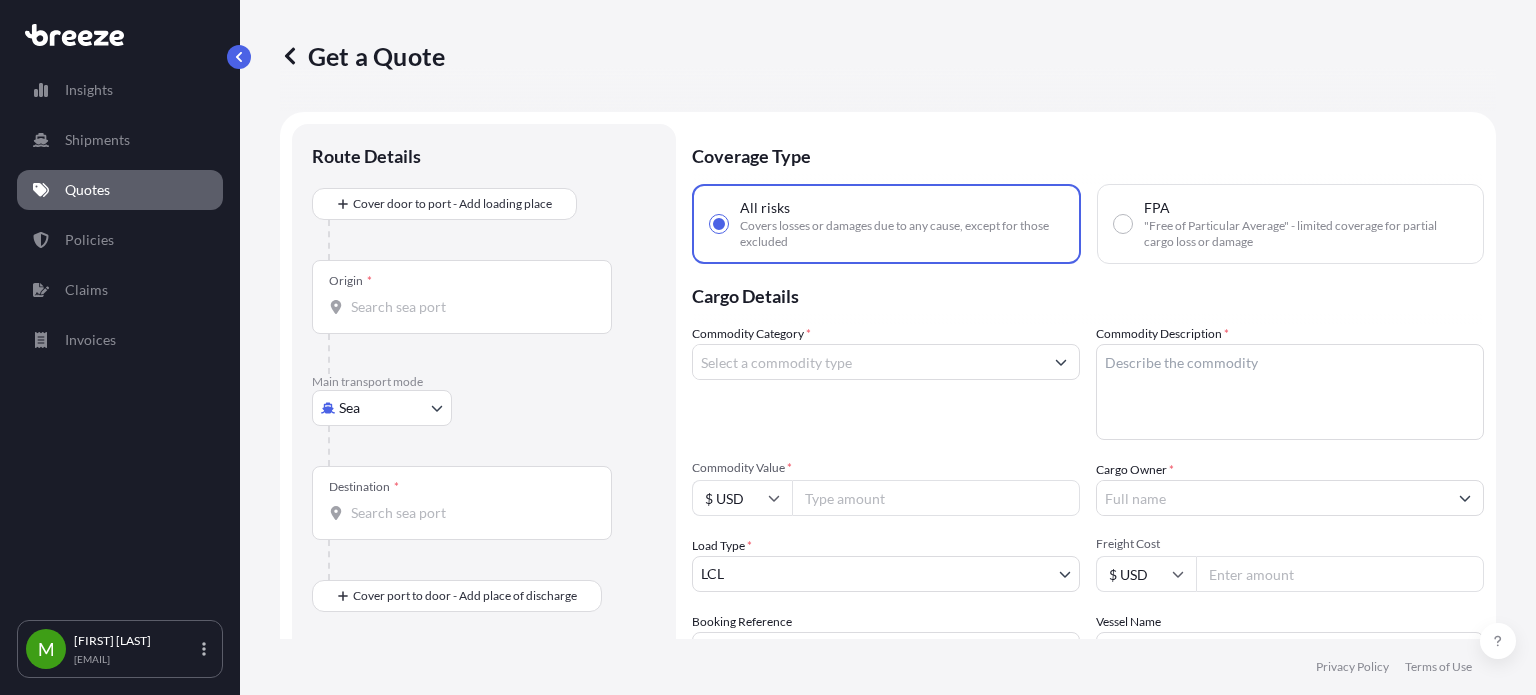 scroll, scrollTop: 32, scrollLeft: 0, axis: vertical 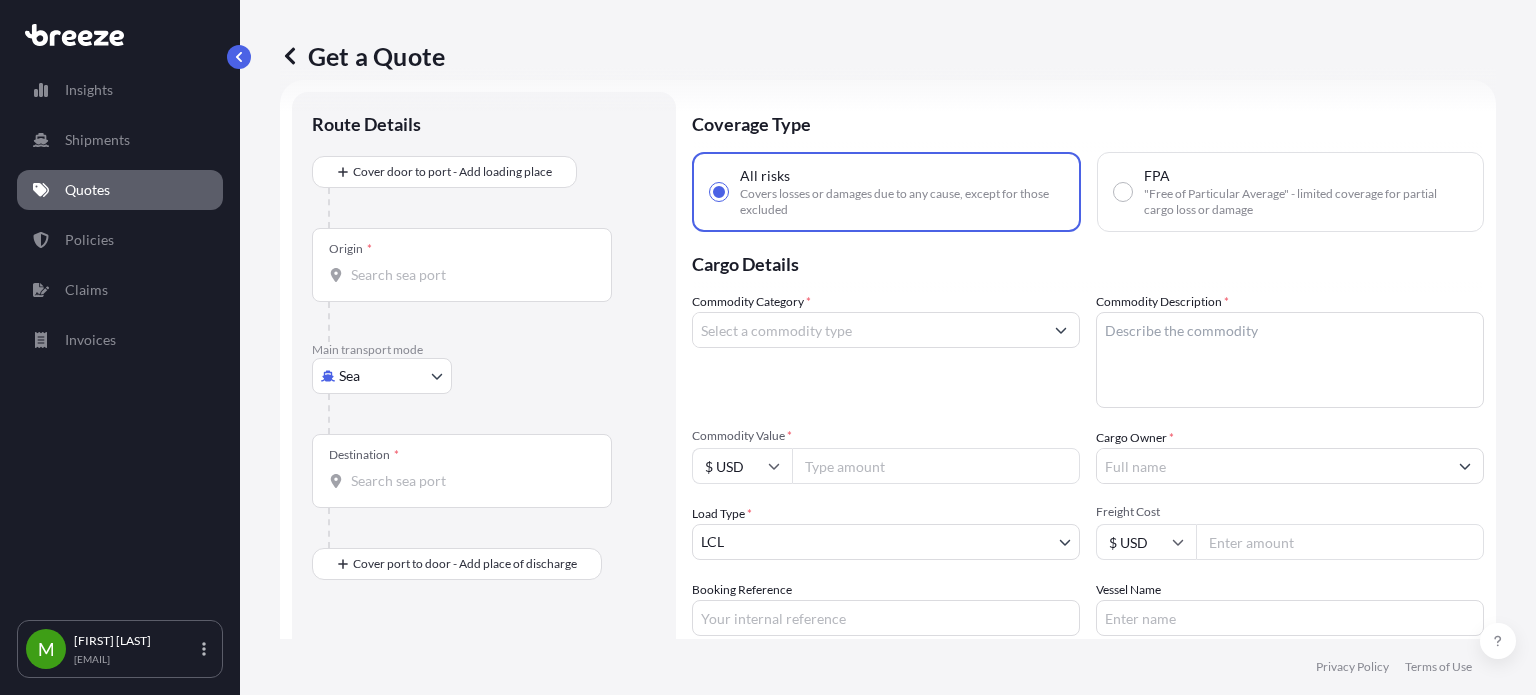 click on "... Mohammed [LAST_NAME] [EMAIL] Get a Quote Route Details ... Origin * ... Destination * ... Place of Discharge Coverage Type All risks Covers losses or damages due to any cause, except for those excluded FPA "Free of Particular Average" - limited coverage for partial cargo loss or damage Cargo Details Commodity Category * Commodity Description * Commodity Value   * $ USD Cargo Owner * Load Type * LTL LTL FCL Freight Cost   $ USD Booking Reference Vessel Name Special Conditions Hazardous Temperature Controlled Fragile Livestock Bulk Cargo Bagged Goods Used Goods Get a Quote Privacy Policy Terms of Use
0" at bounding box center (768, 347) 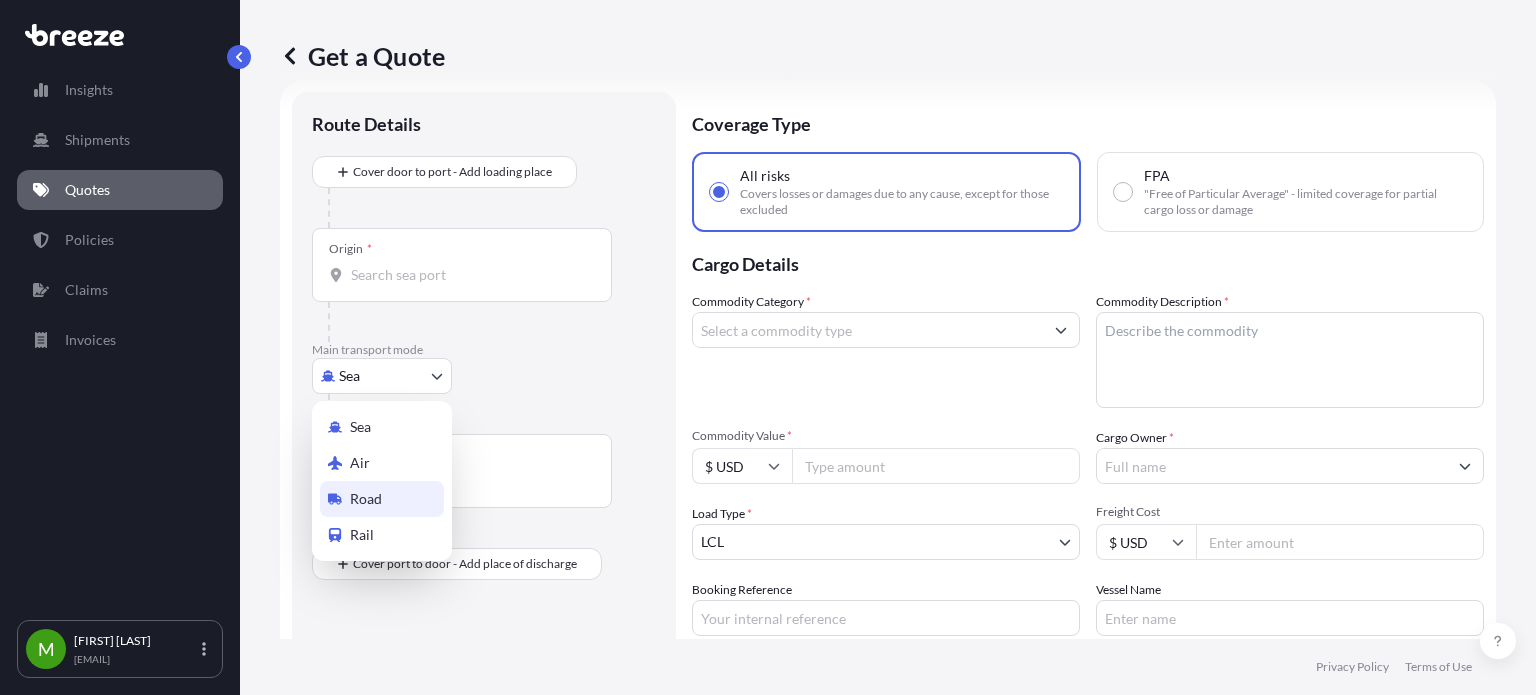 click on "Road" at bounding box center (382, 499) 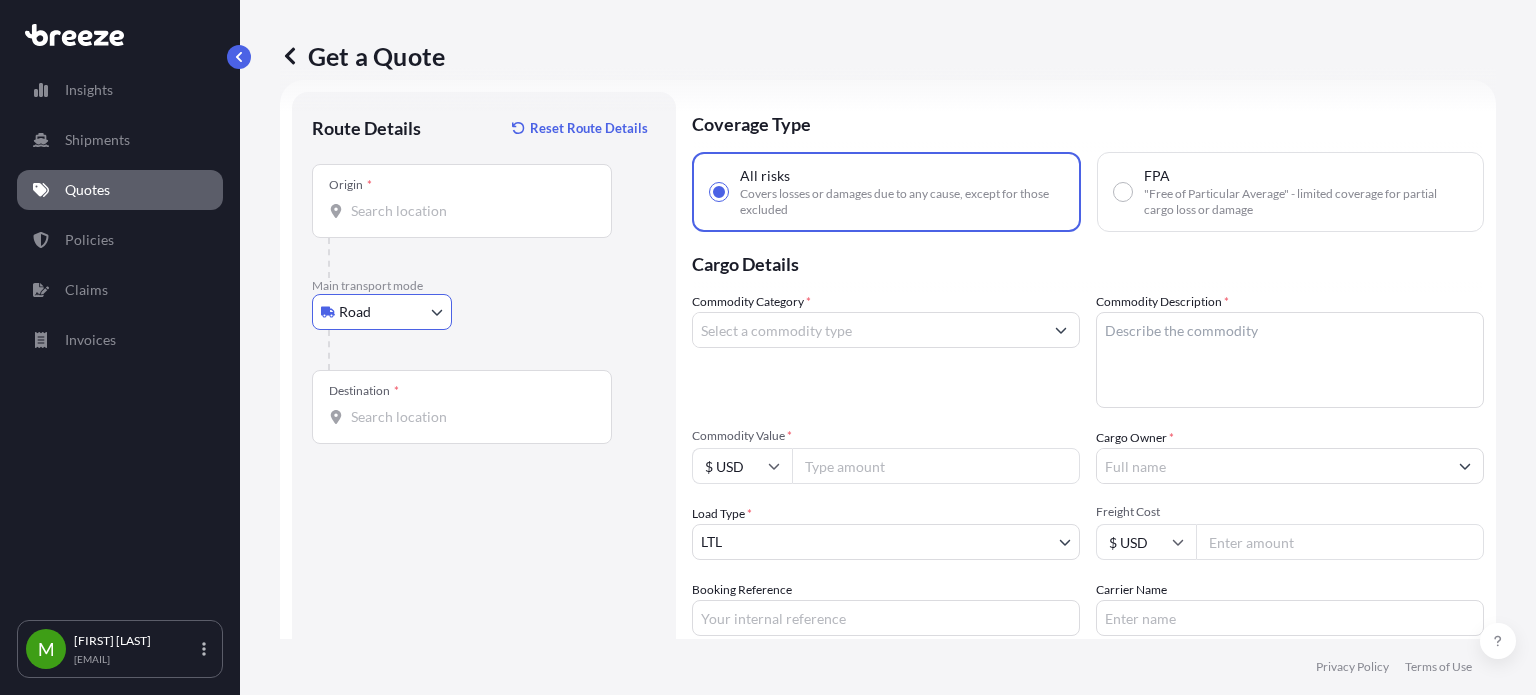 click on "Origin *" at bounding box center (462, 201) 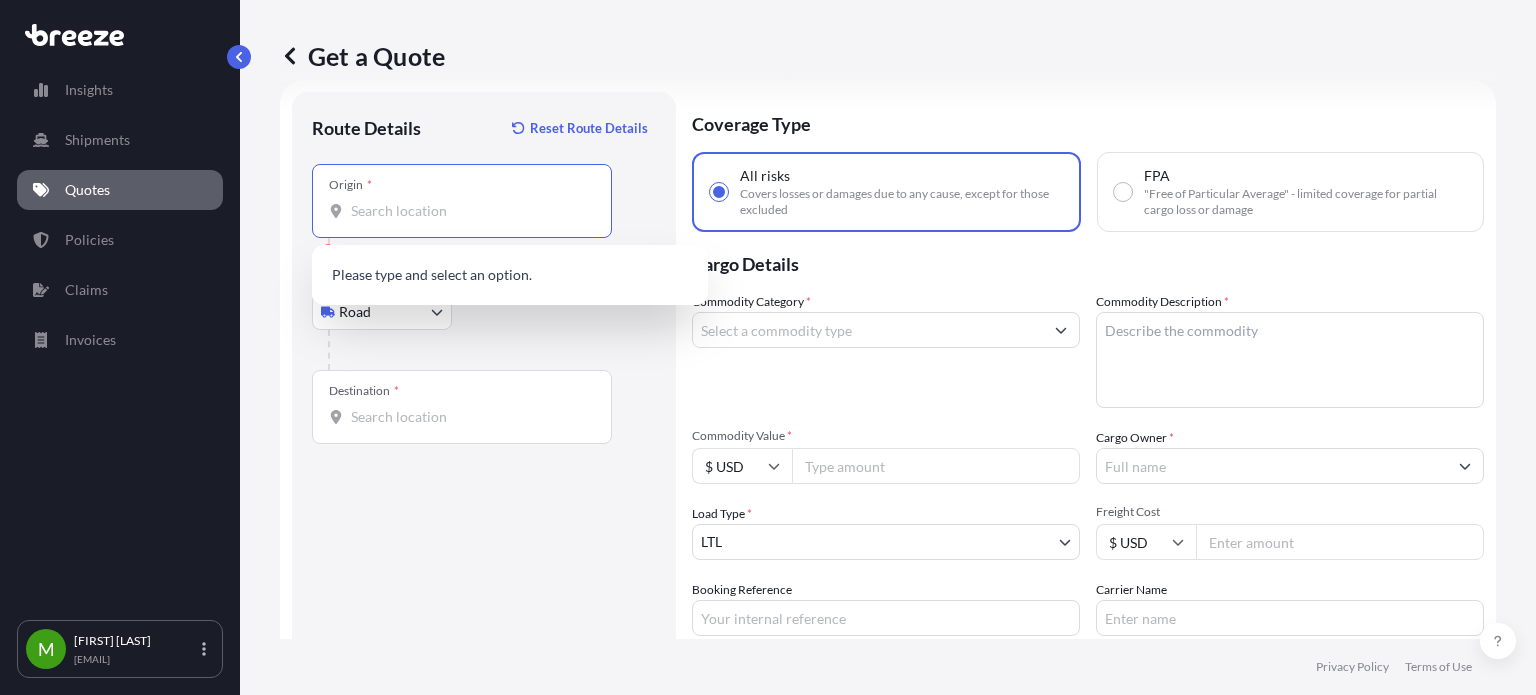 paste on "[POSTAL_CODE]" 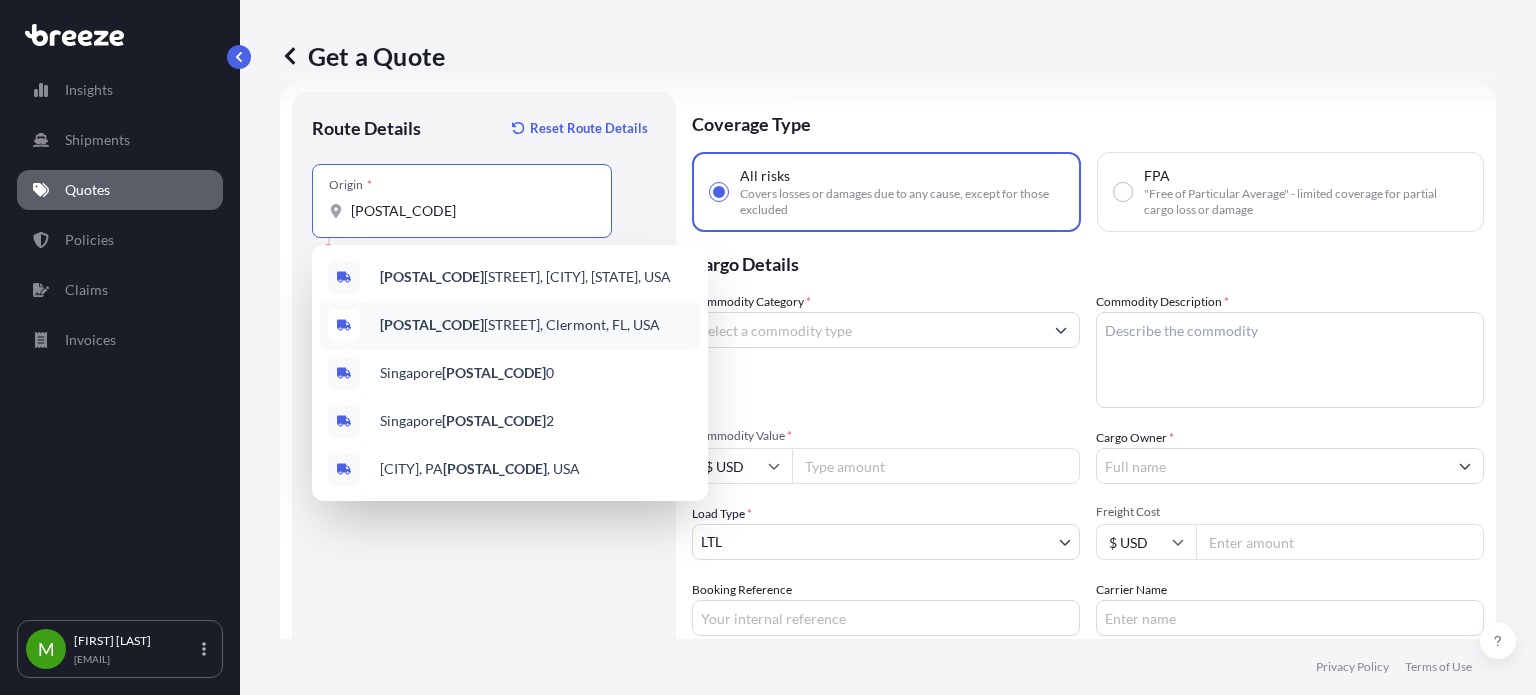 click on "Get a Quote Route Details Reset Route Details Place of loading Road Road Rail Origin * [POSTAL_CODE] Please select an origin Main transport mode Road Sea Air Road Rail Destination * Road Road Rail Place of Discharge Coverage Type All risks Covers losses or damages due to any cause, except for those excluded FPA "Free of Particular Average" - limited coverage for partial cargo loss or damage Cargo Details Commodity Category * Commodity Description * Commodity Value   * $ USD Cargo Owner * Load Type * LTL LTL FTL Freight Cost   $ USD Booking Reference Carrier Name Special Conditions Hazardous Temperature Controlled Fragile Livestock Bulk Cargo Bagged Goods Used Goods Get a Quote" at bounding box center [888, 319] 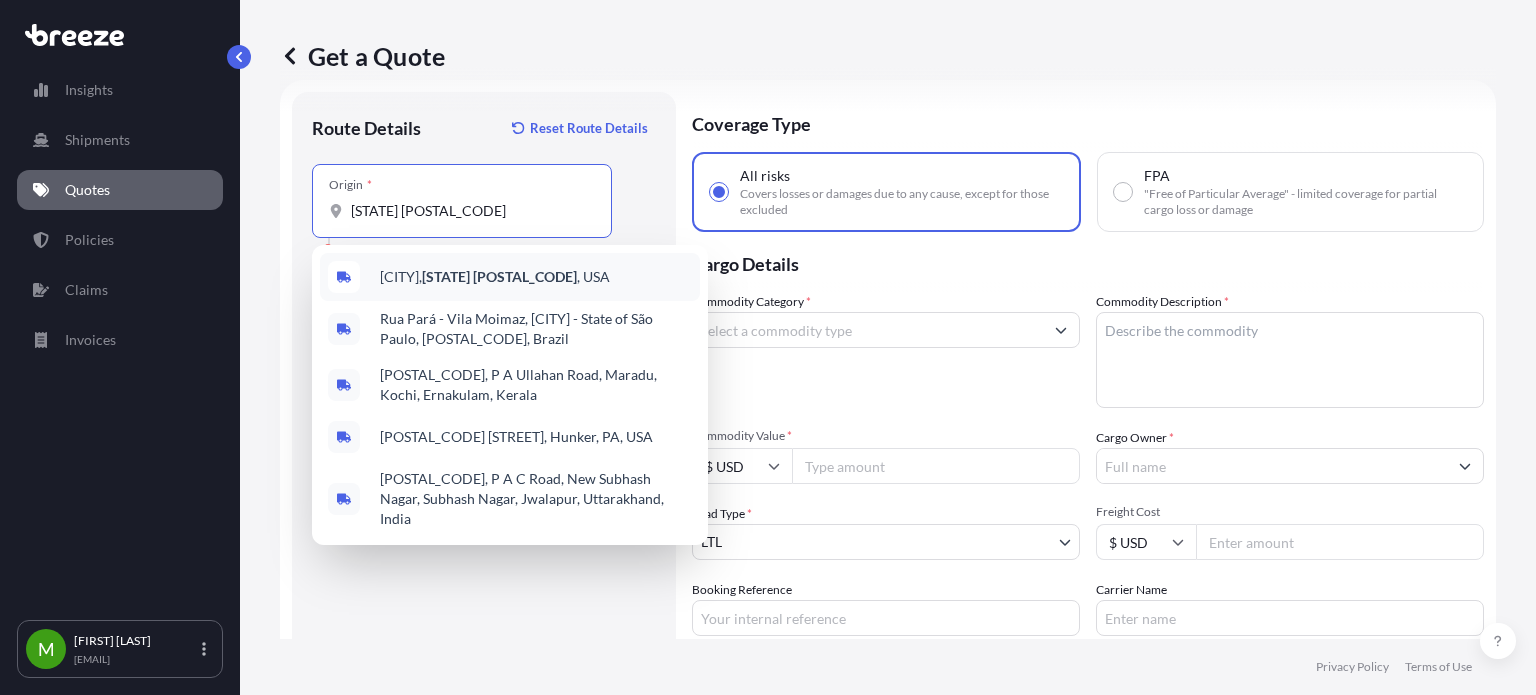 click on "[CITY], [STATE] [POSTAL_CODE] , USA" at bounding box center (510, 277) 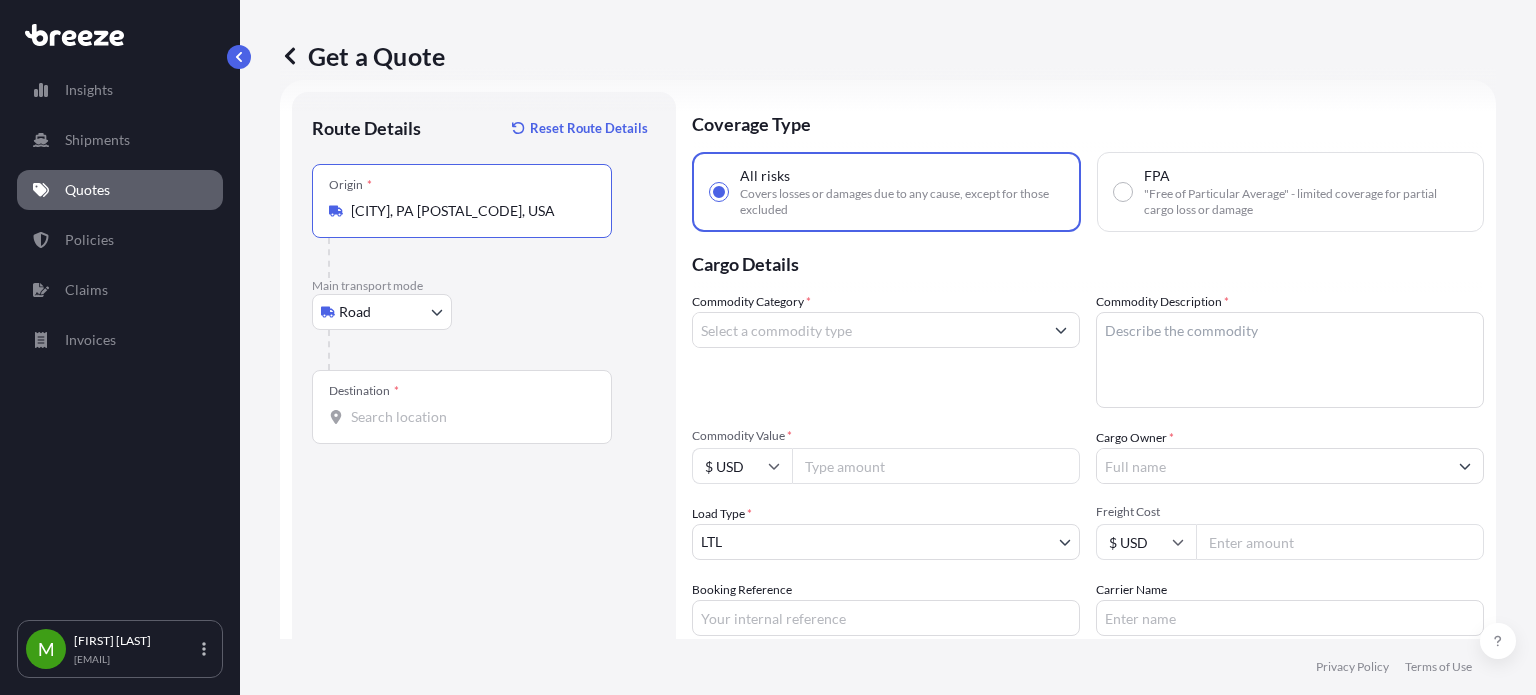 type on "[CITY], PA [POSTAL_CODE], USA" 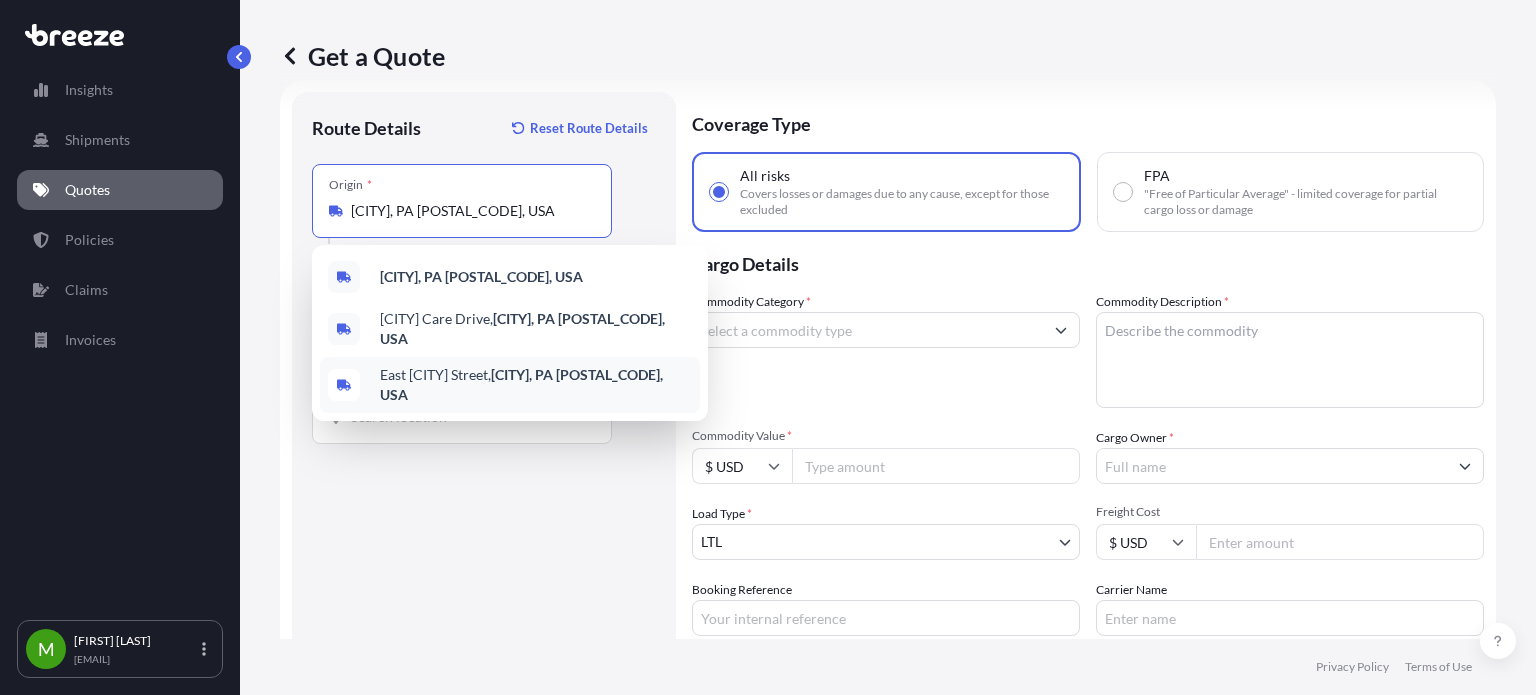 click on "Destination *" at bounding box center [462, 407] 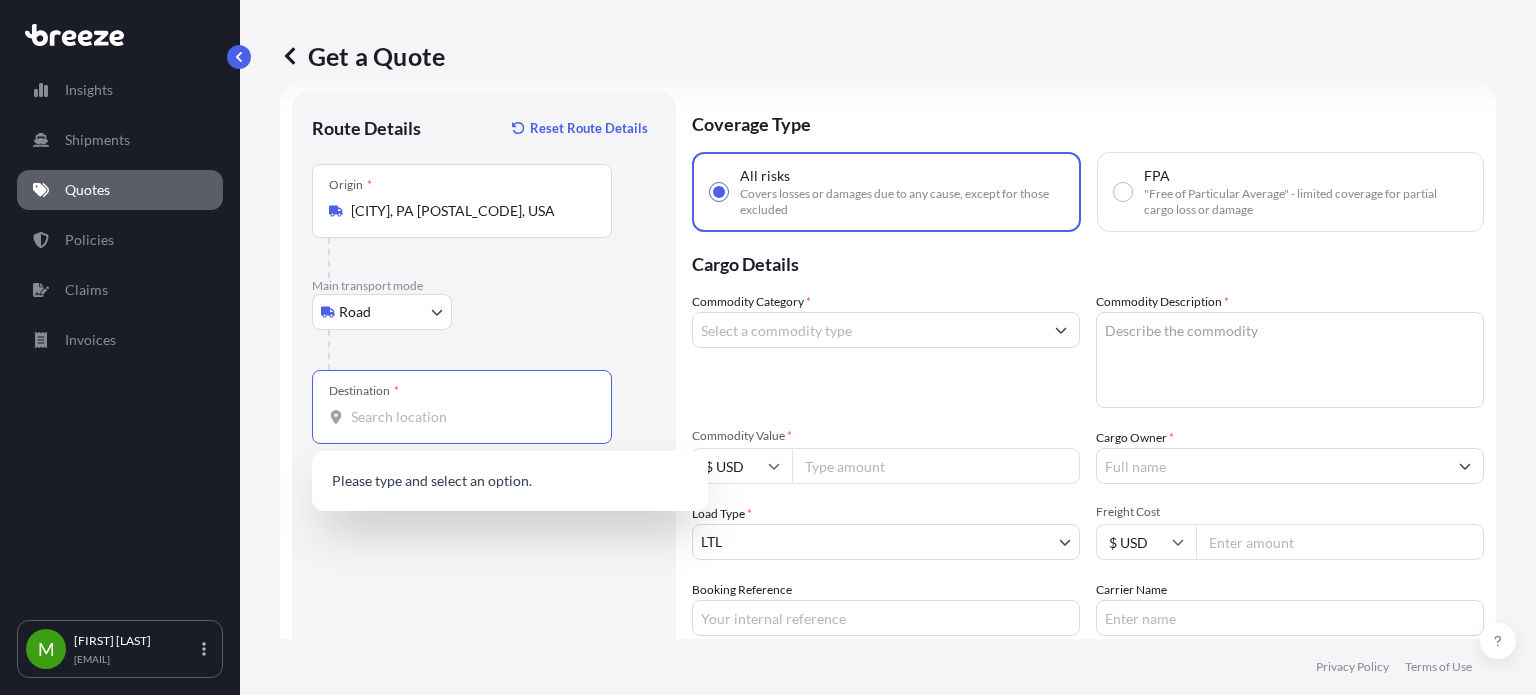 paste on "79927" 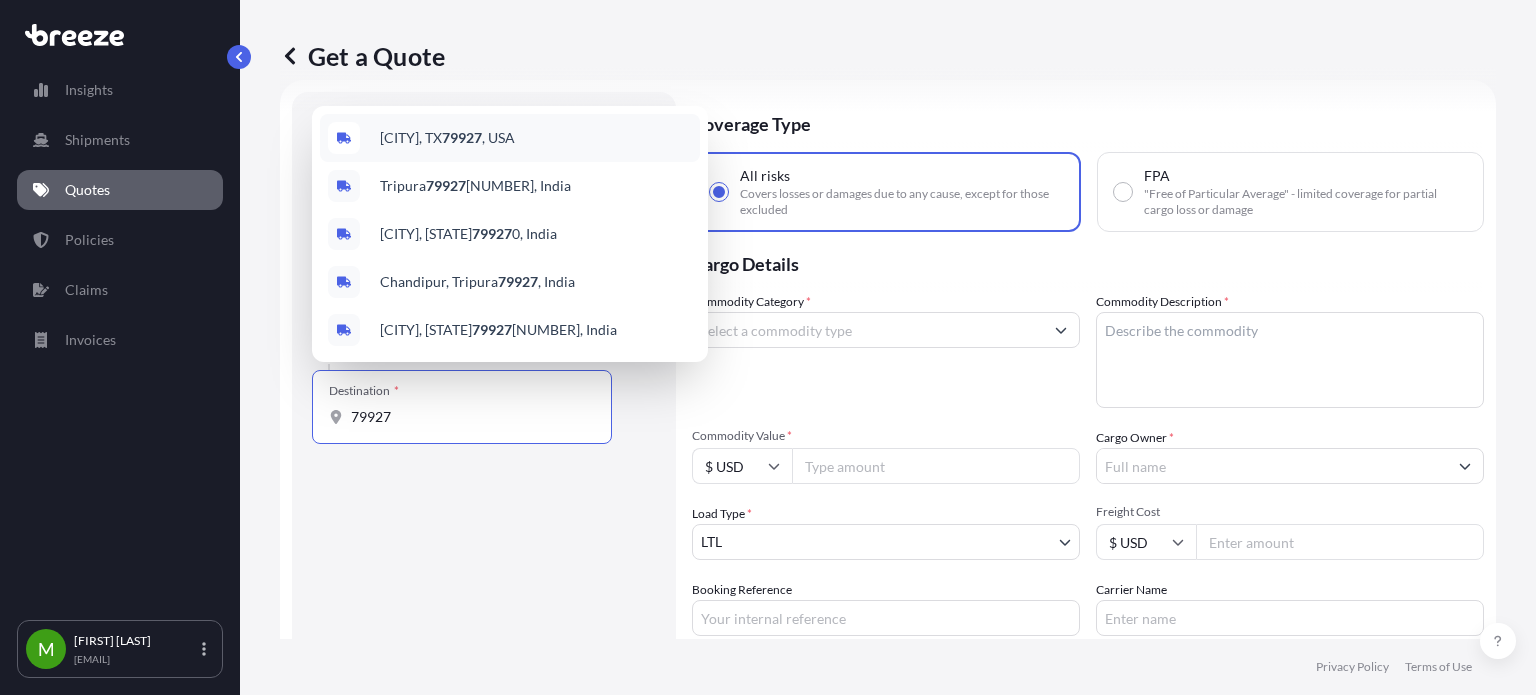 click on "[CITY] [STATE] [POSTAL_CODE] , USA" at bounding box center (447, 138) 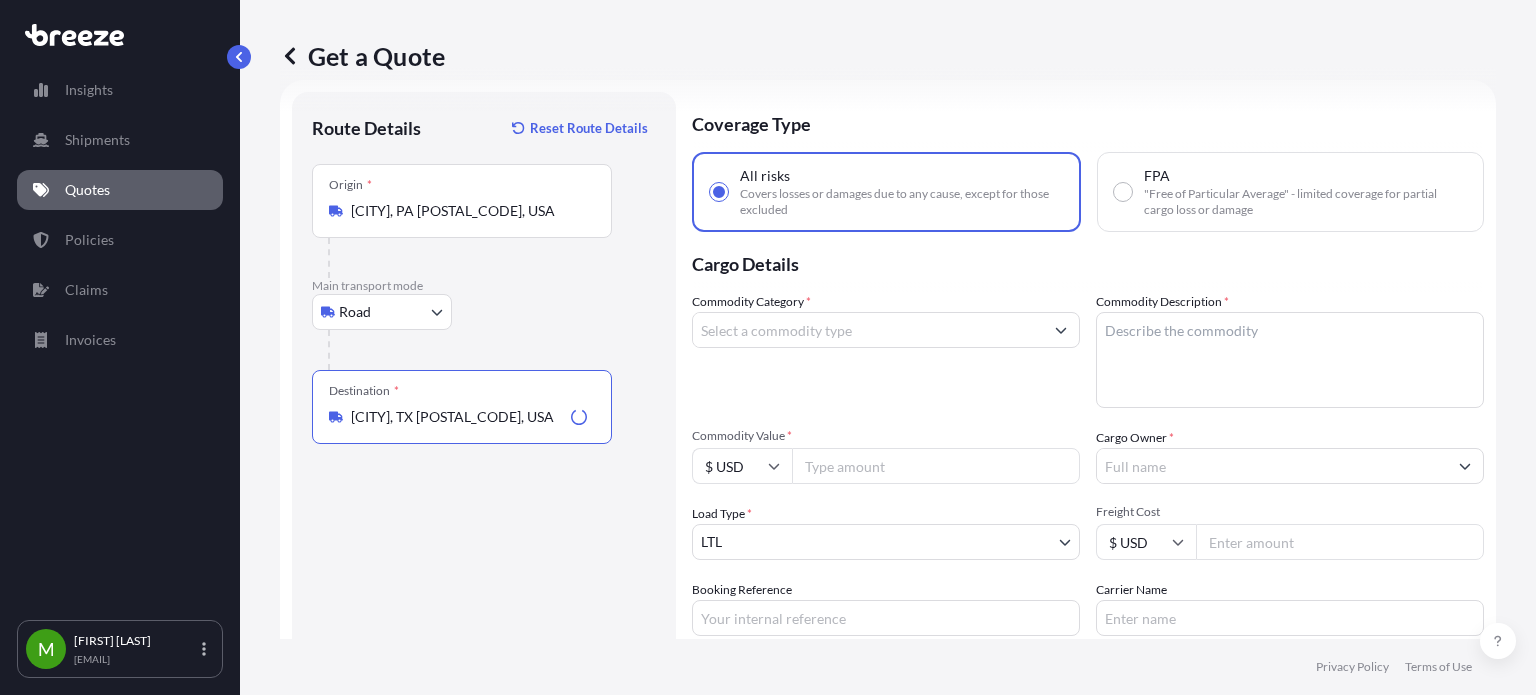 type on "[CITY], TX [POSTAL_CODE], USA" 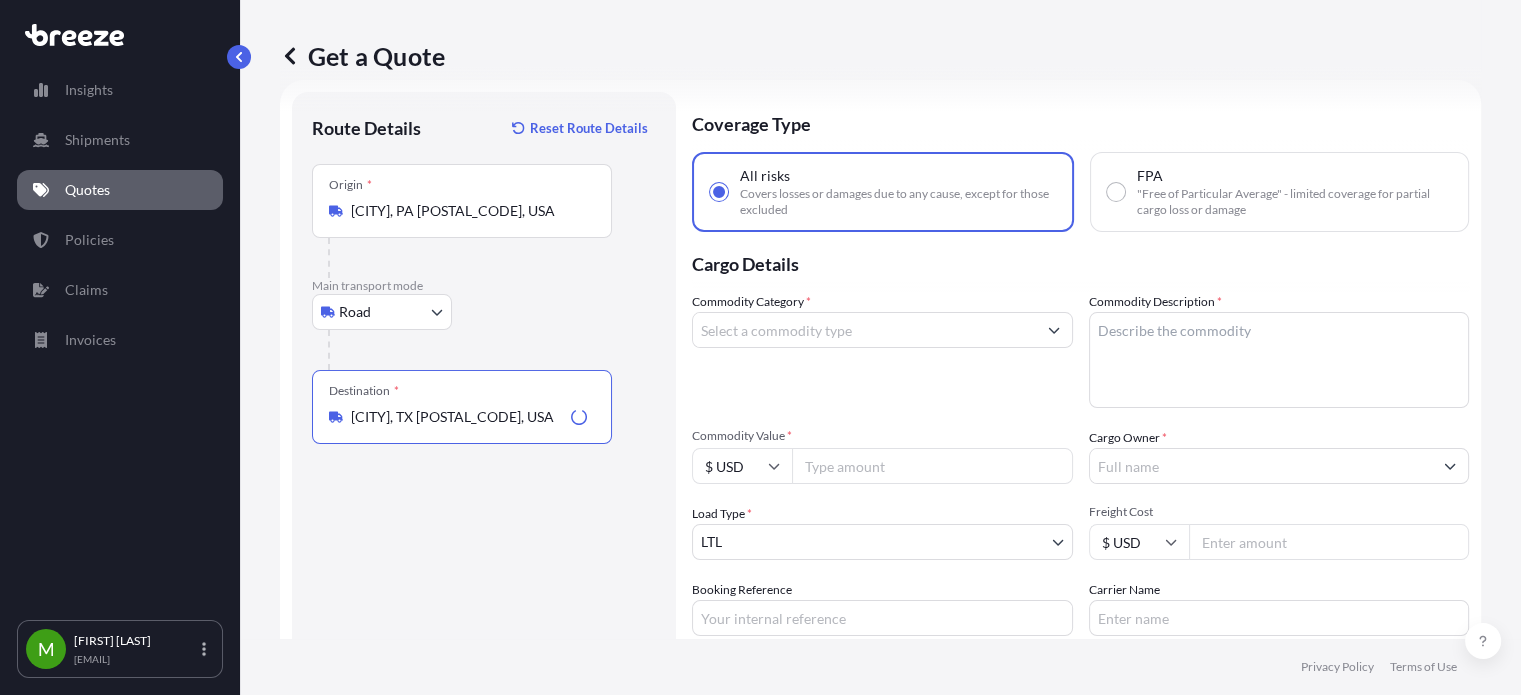 click on "Commodity Category *" at bounding box center (864, 330) 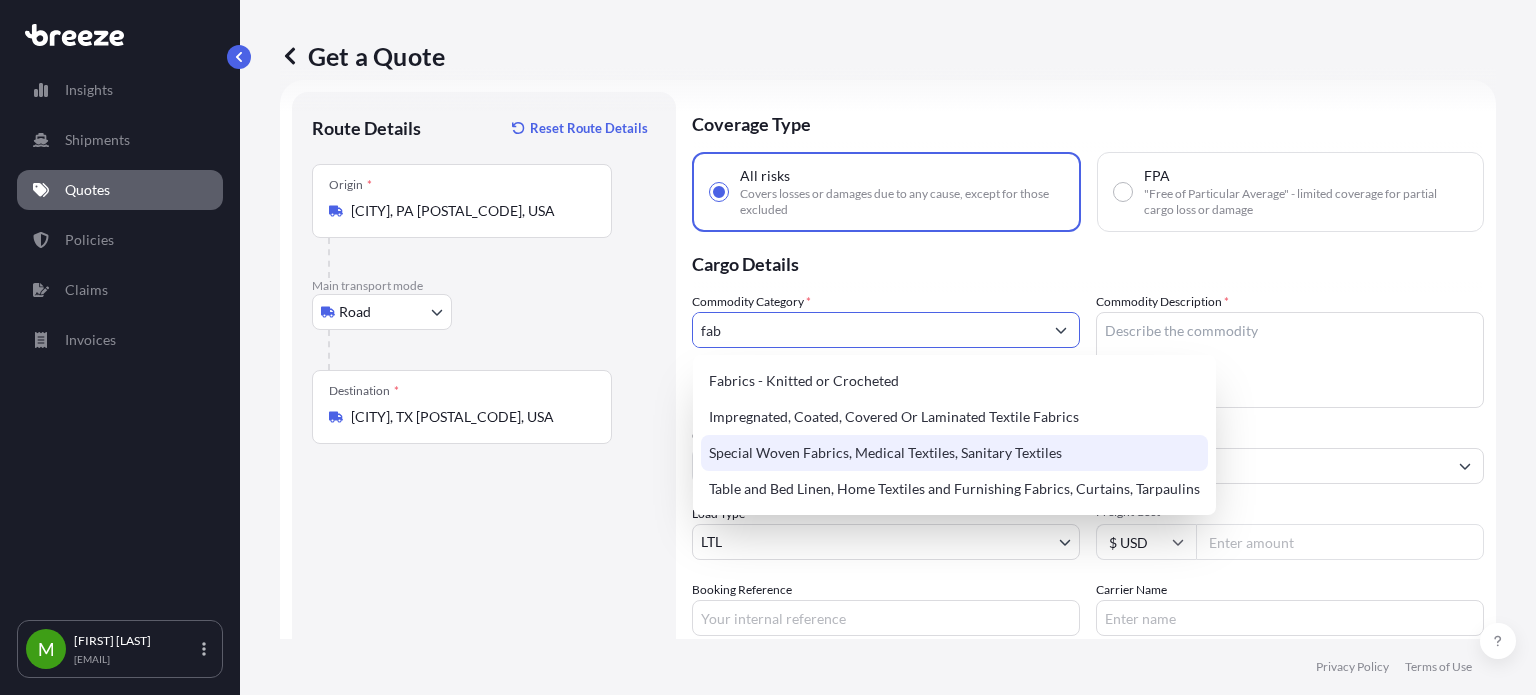 click on "Special Woven Fabrics, Medical Textiles, Sanitary Textiles" at bounding box center [954, 453] 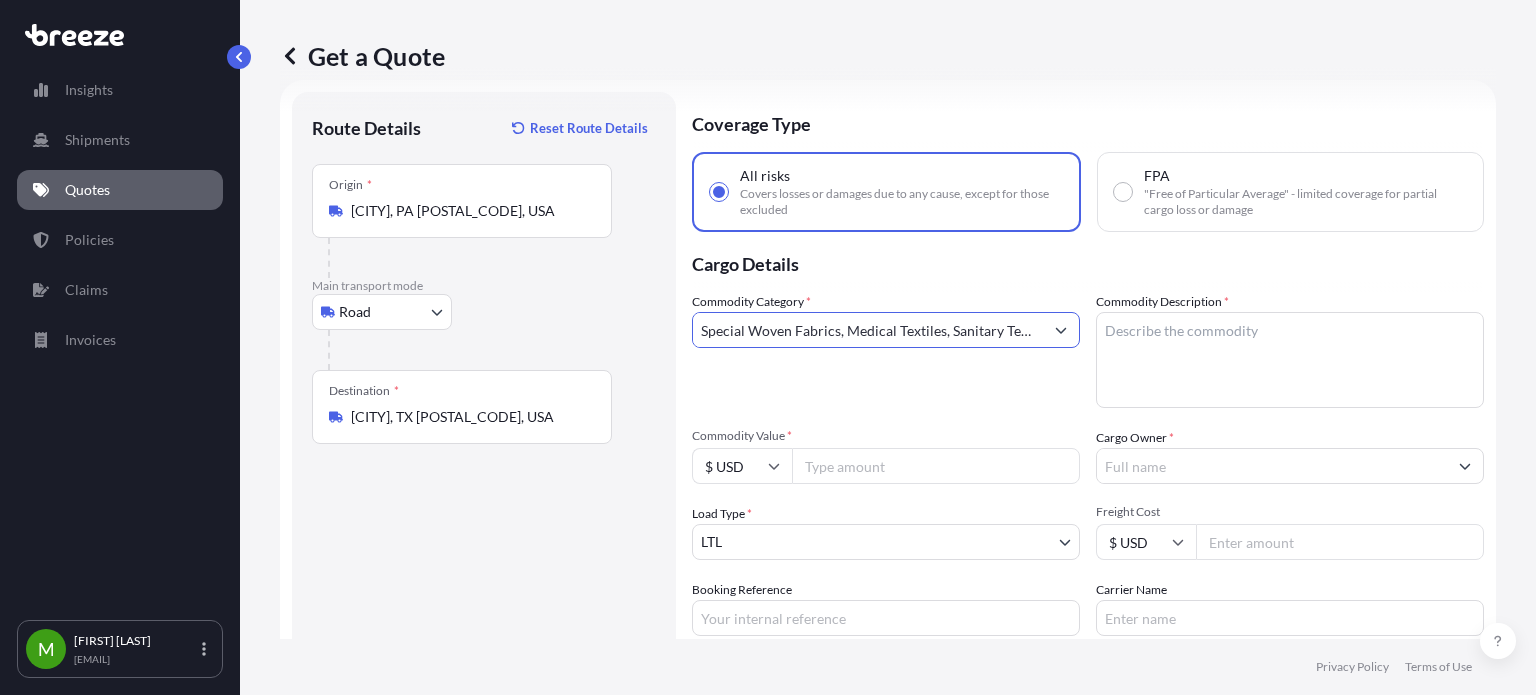 click on "Special Woven Fabrics, Medical Textiles, Sanitary Textiles" at bounding box center [868, 330] 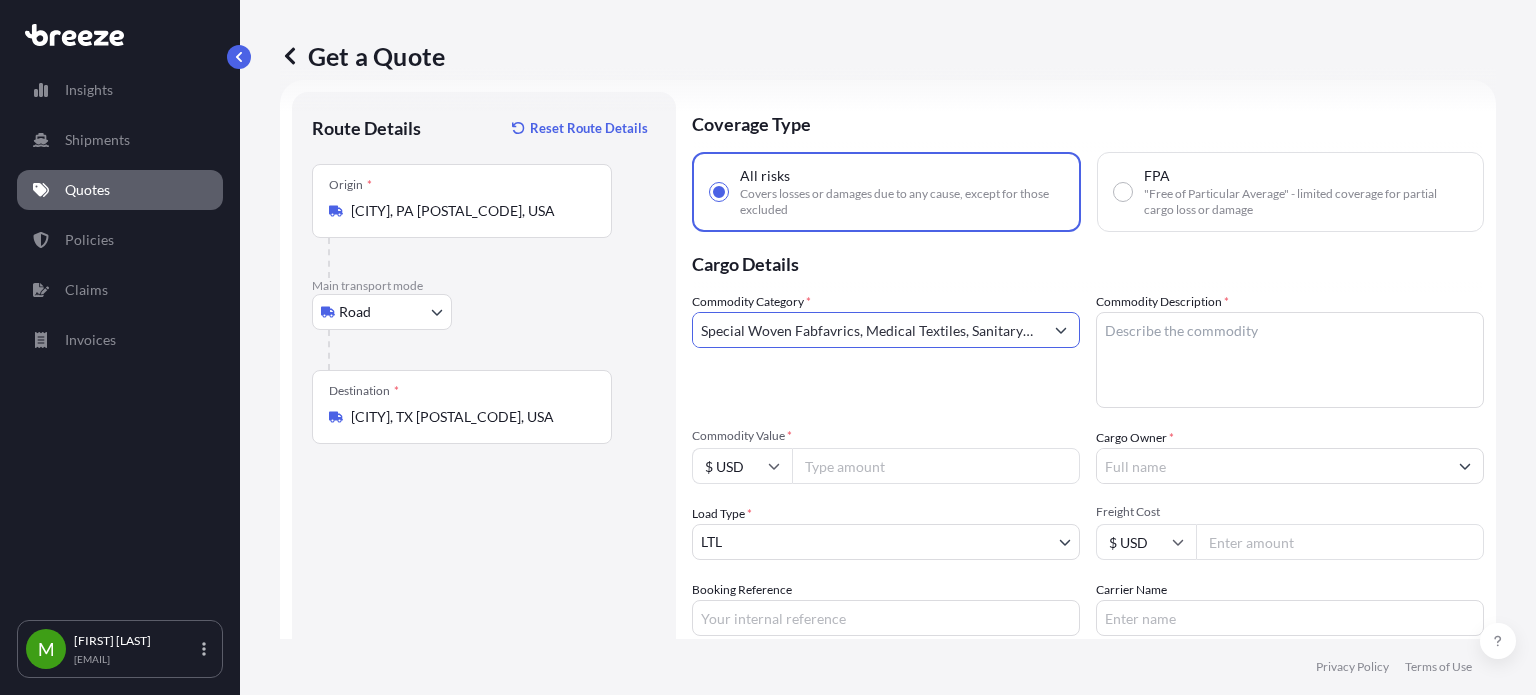 click on "Special Woven Fabfavrics, Medical Textiles, Sanitary Textiles" at bounding box center (868, 330) 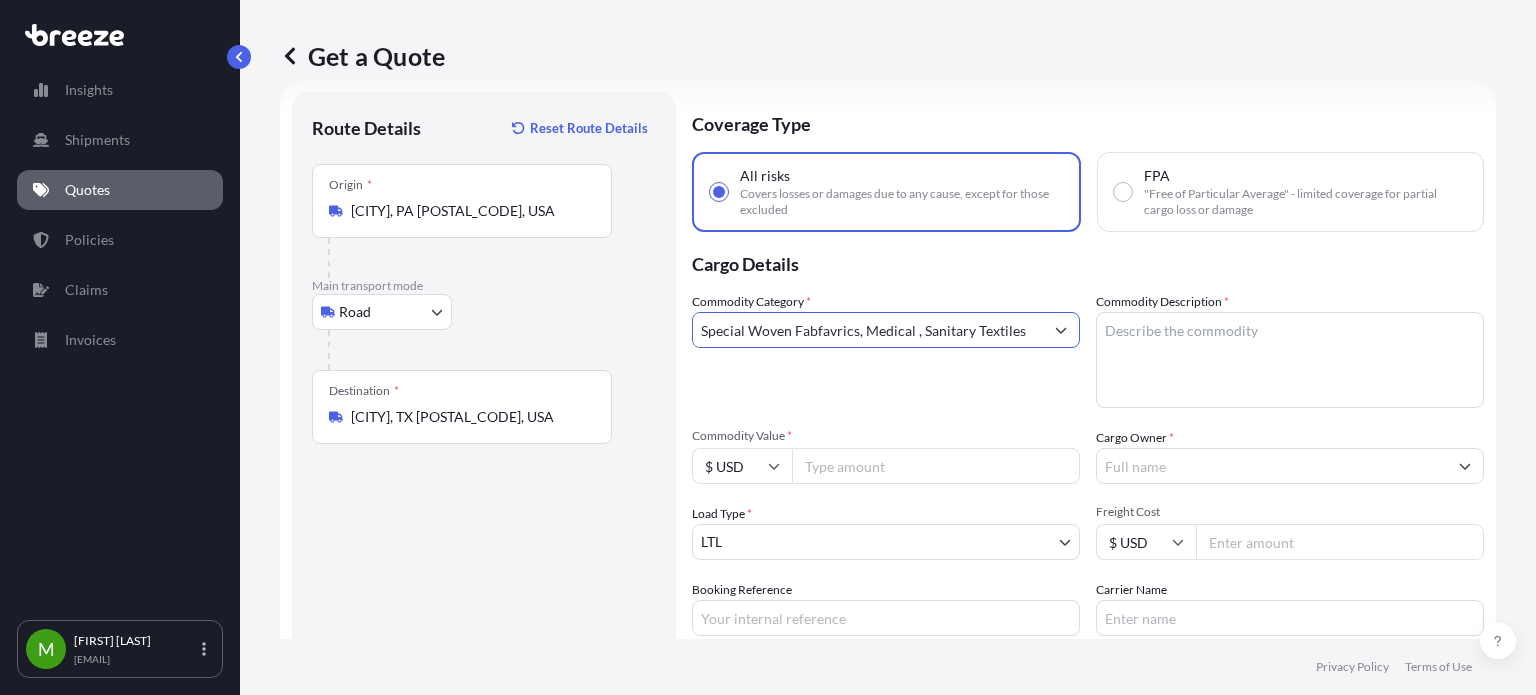 drag, startPoint x: 732, startPoint y: 333, endPoint x: 1059, endPoint y: 338, distance: 327.03824 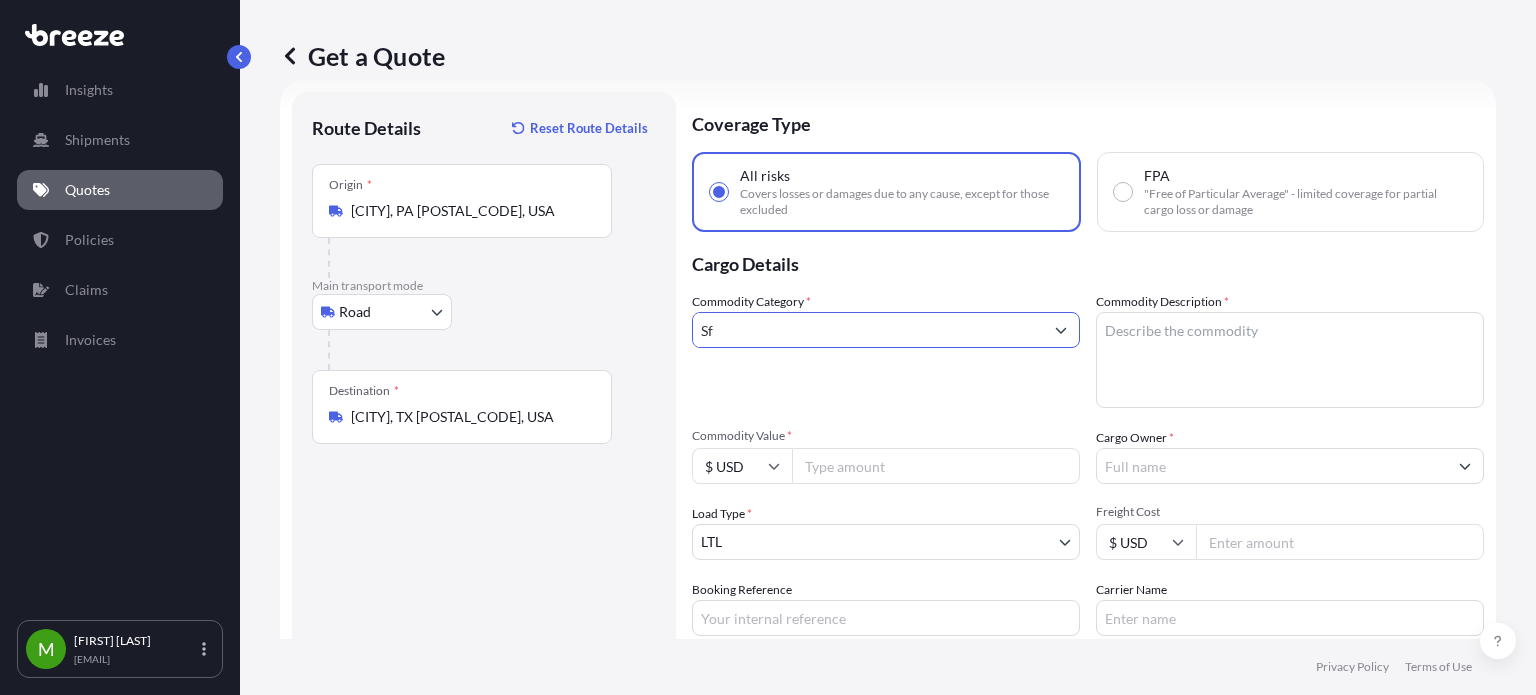 type on "S" 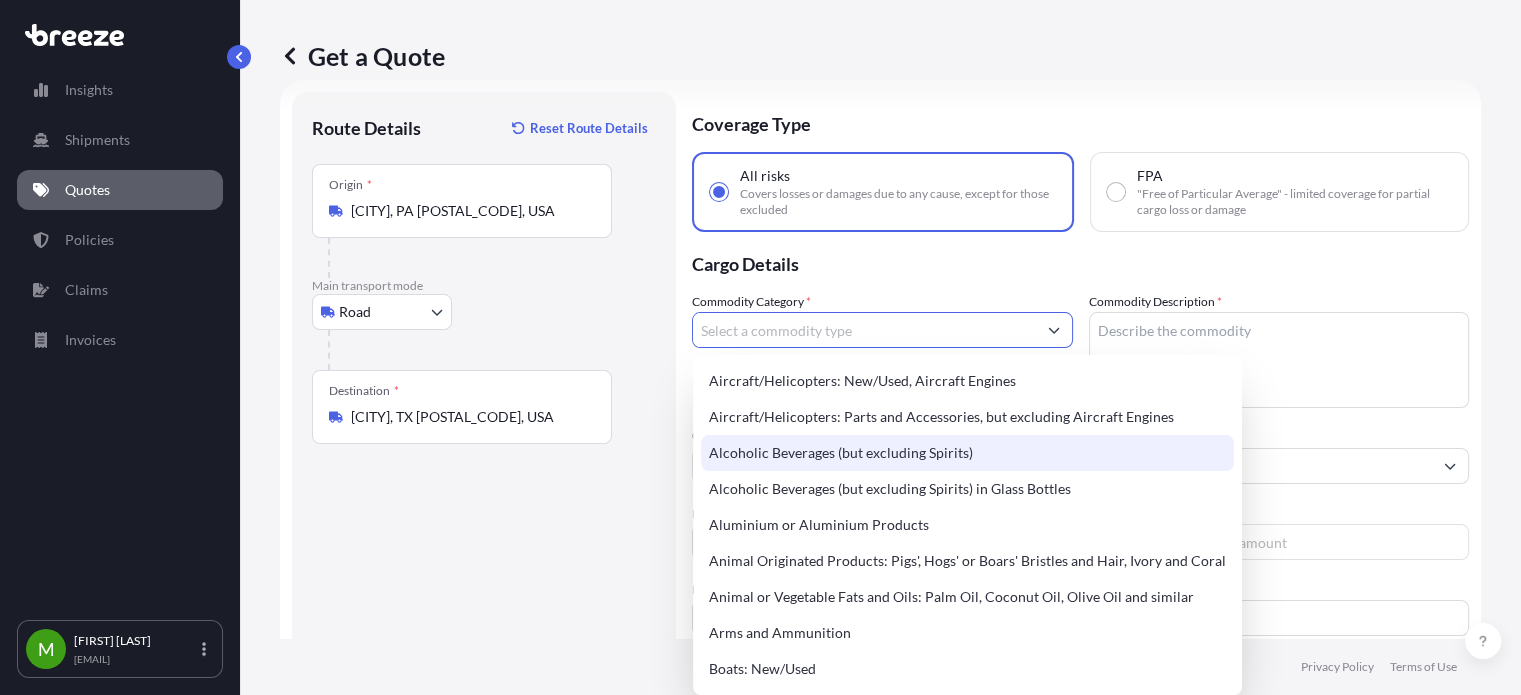 type on "d" 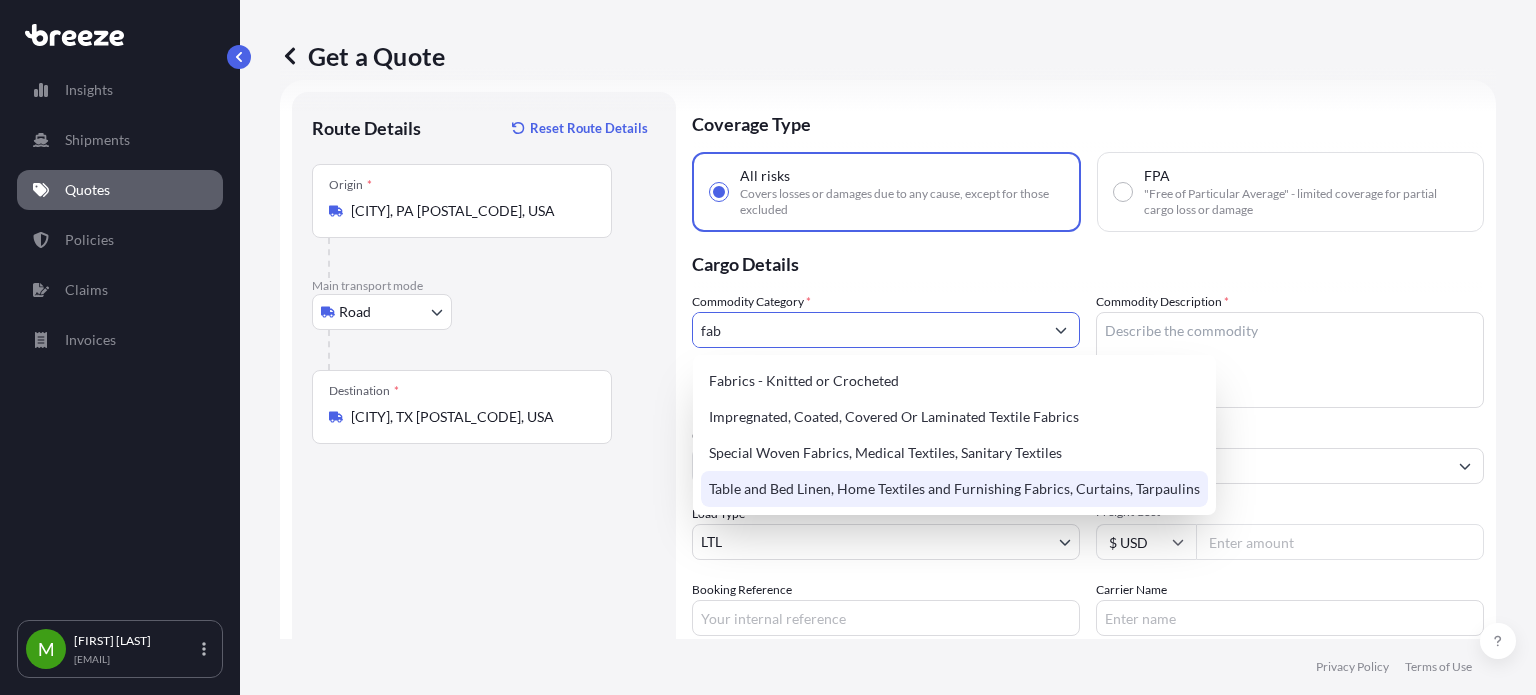 click on "Table and Bed Linen, Home Textiles and Furnishing Fabrics, Curtains, Tarpaulins" at bounding box center (954, 489) 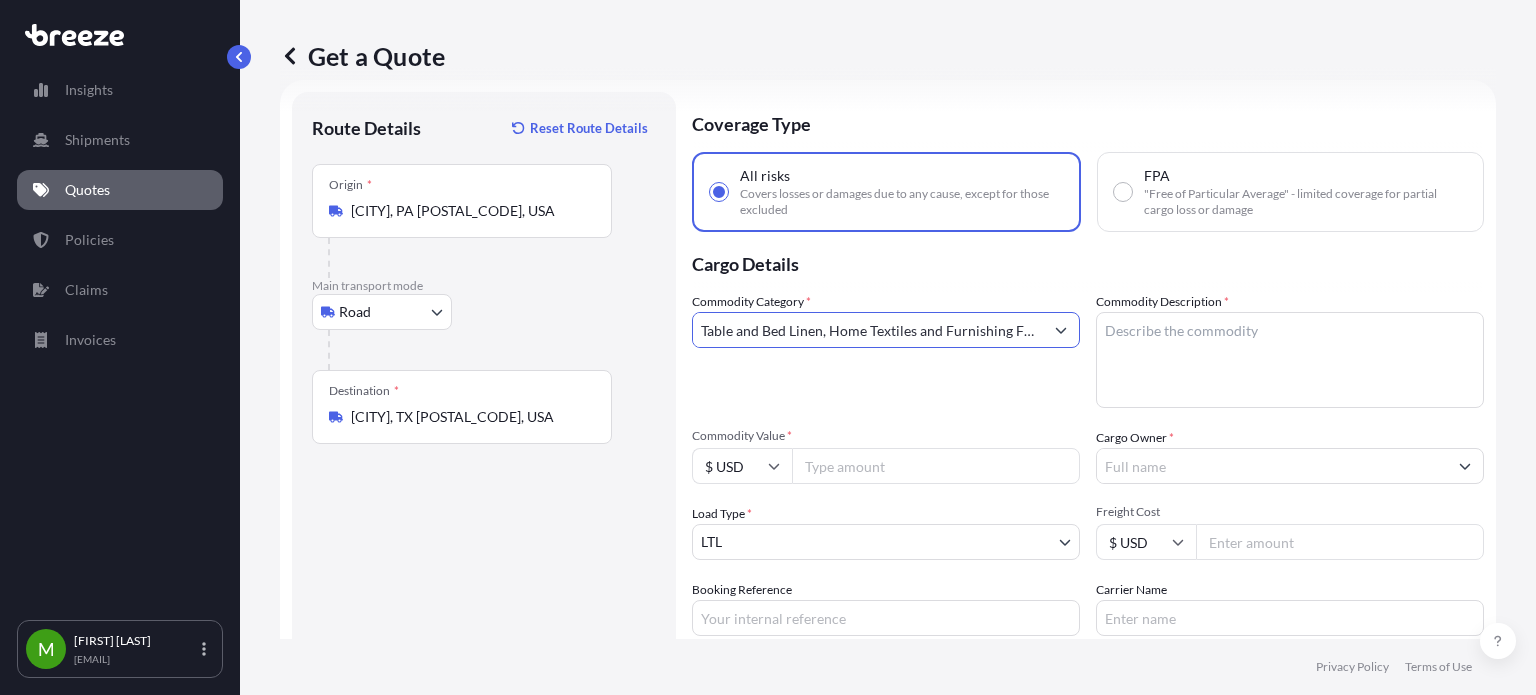 type on "Table and Bed Linen, Home Textiles and Furnishing Fabrics, Curtains, Tarpaulins" 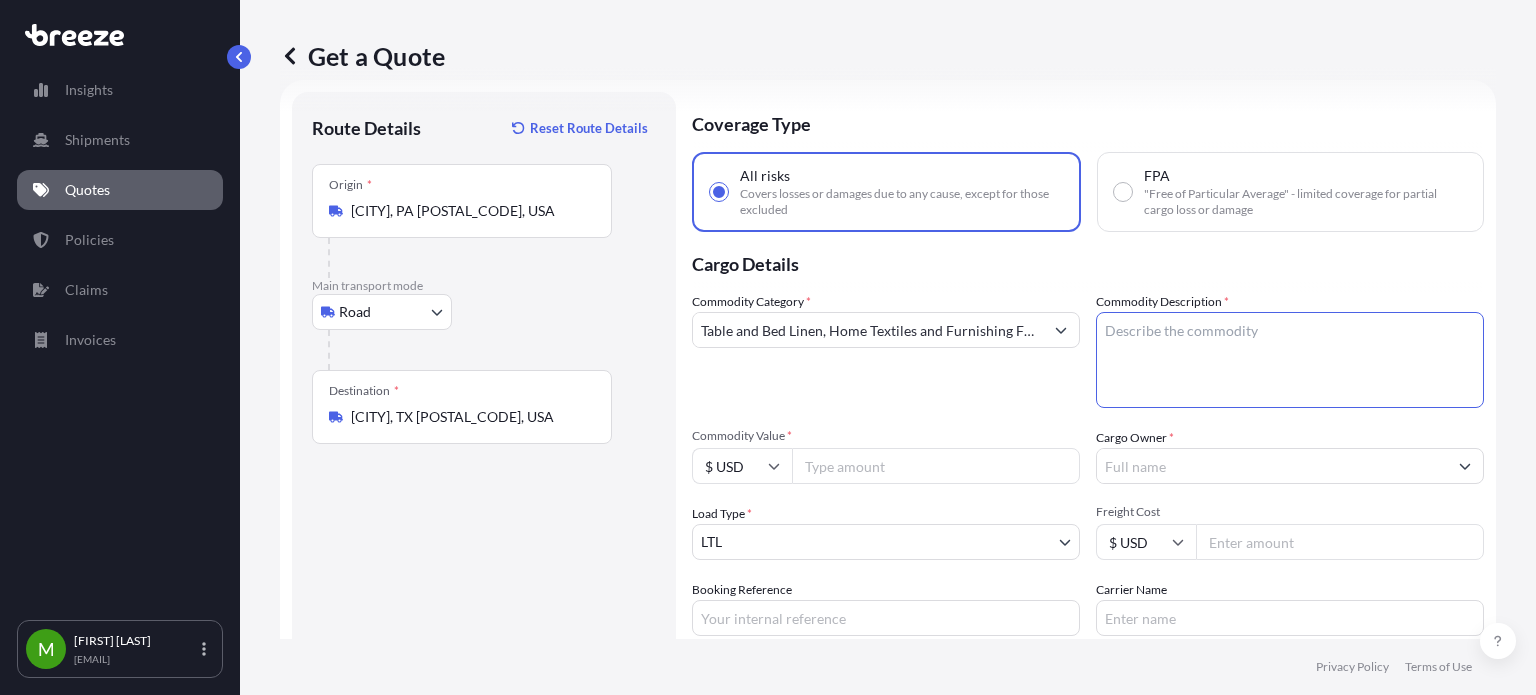 click on "Commodity Description *" at bounding box center [1290, 360] 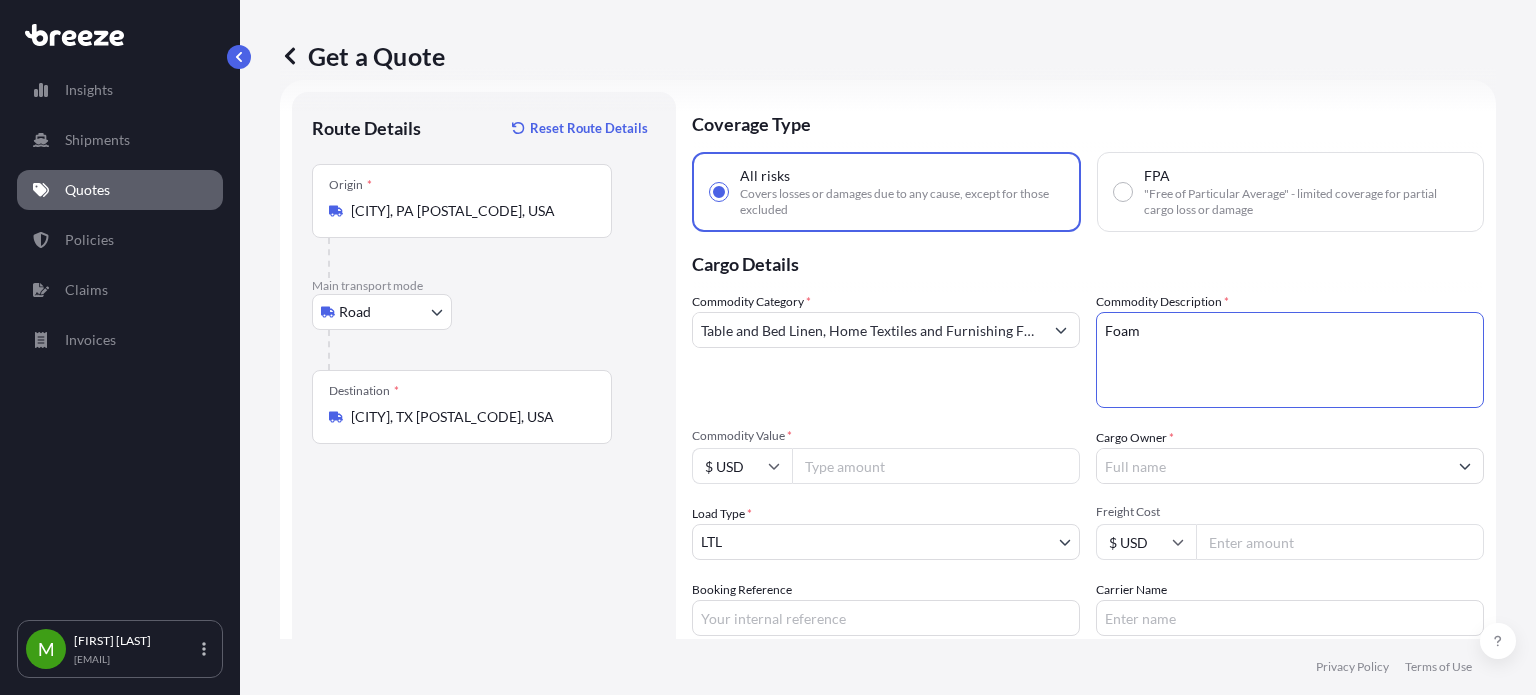 type on "Foam" 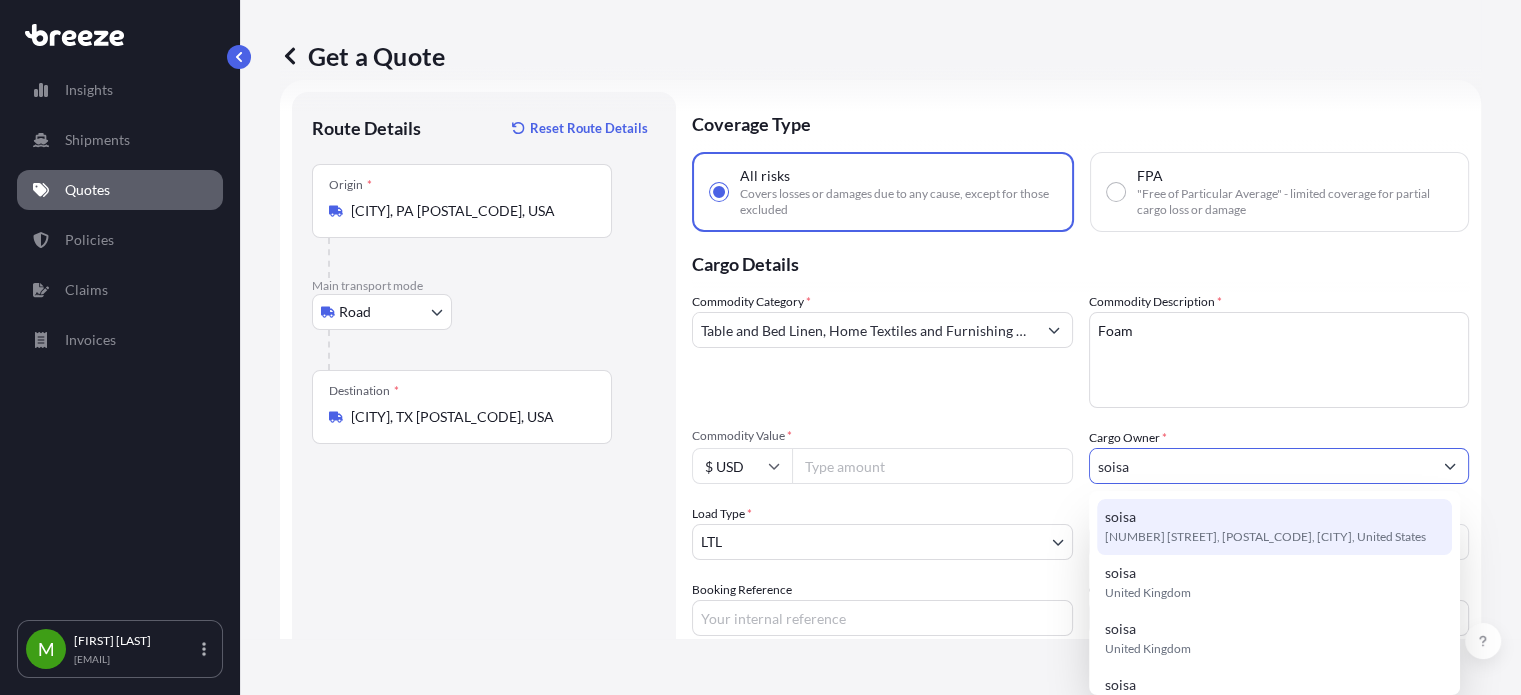 click on "soisa [NUMBER] [STREET], [POSTAL_CODE], [CITY], United States" at bounding box center (1274, 527) 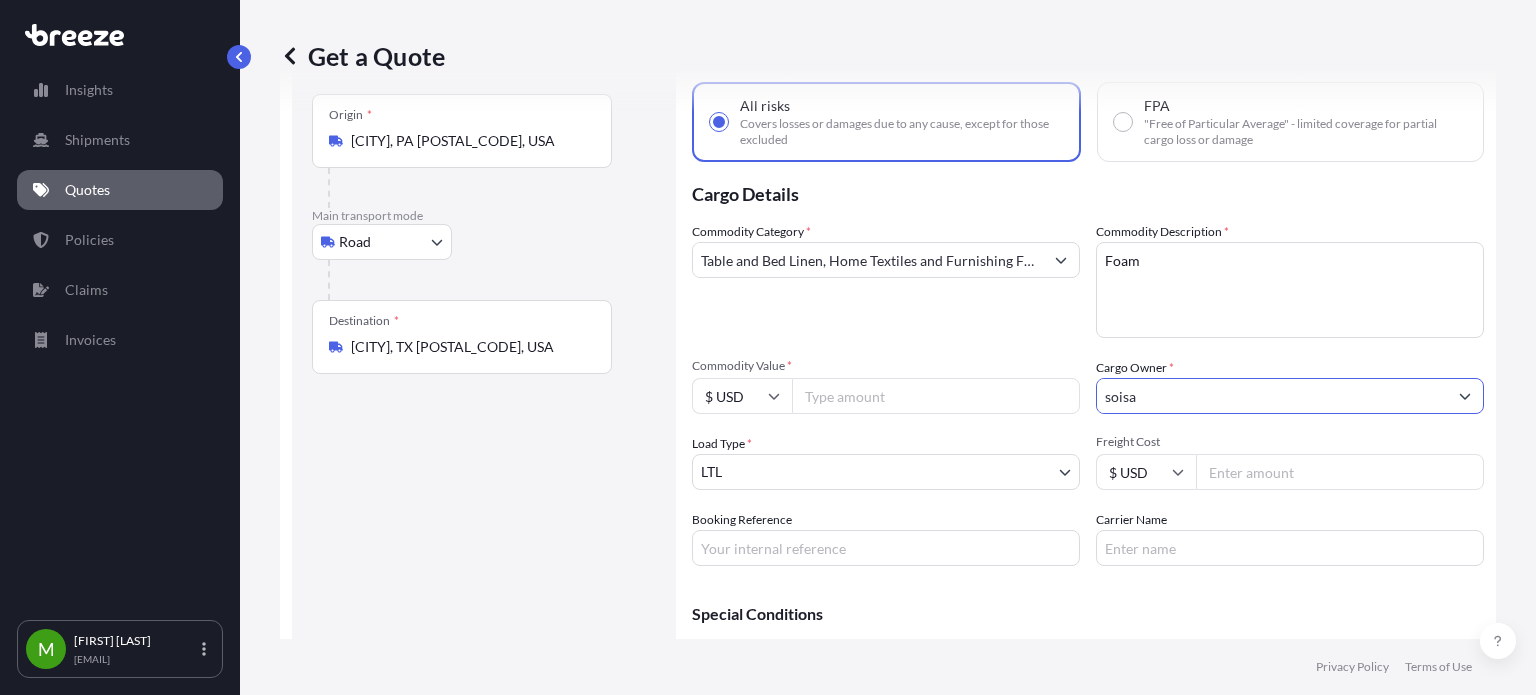scroll, scrollTop: 132, scrollLeft: 0, axis: vertical 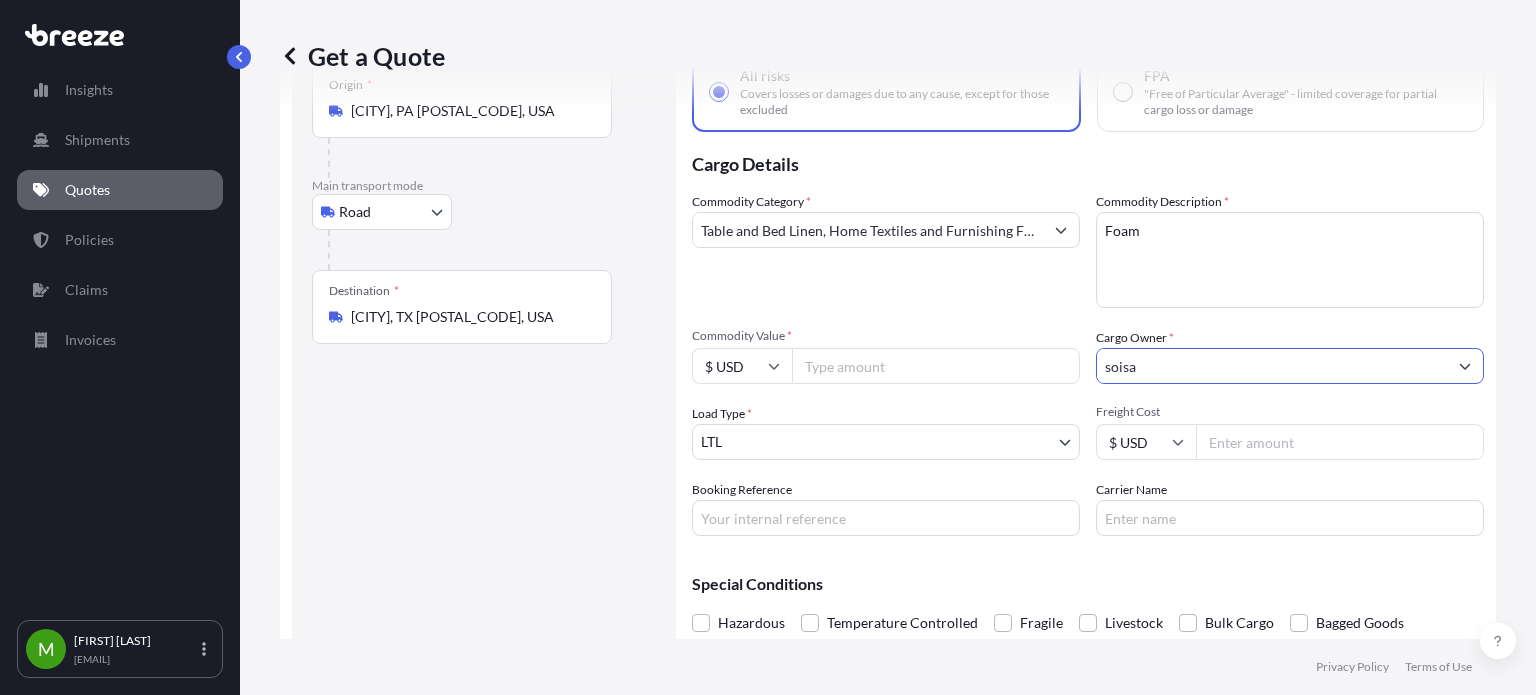 type on "soisa" 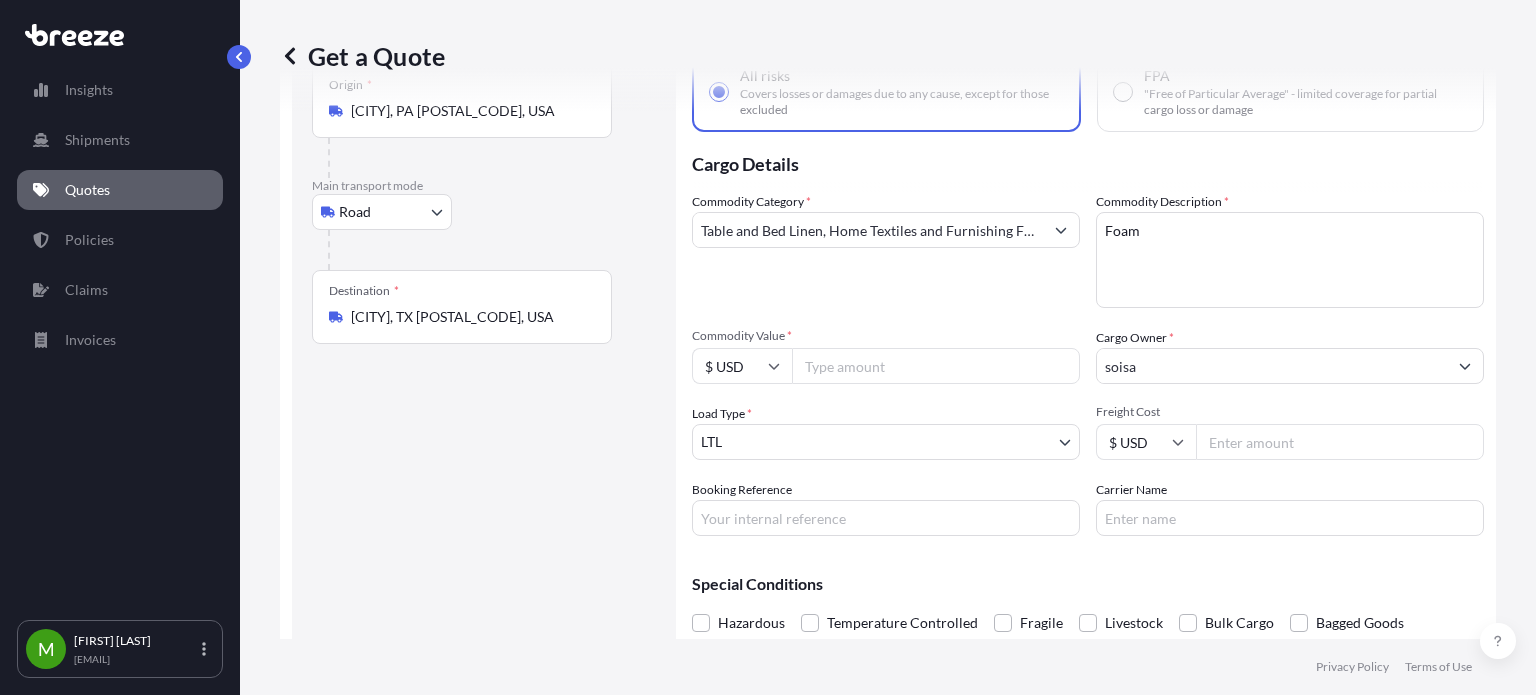 paste on "3359.26" 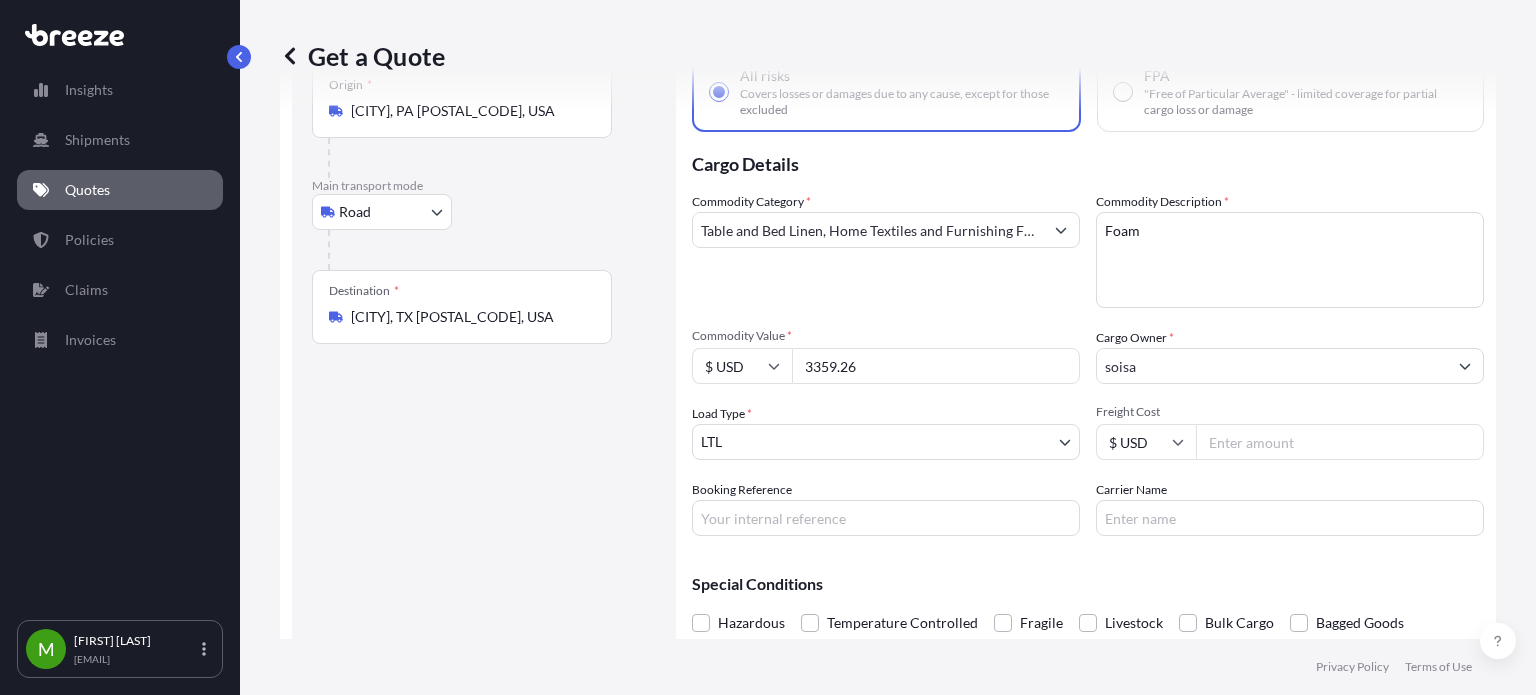 type on "3359.26" 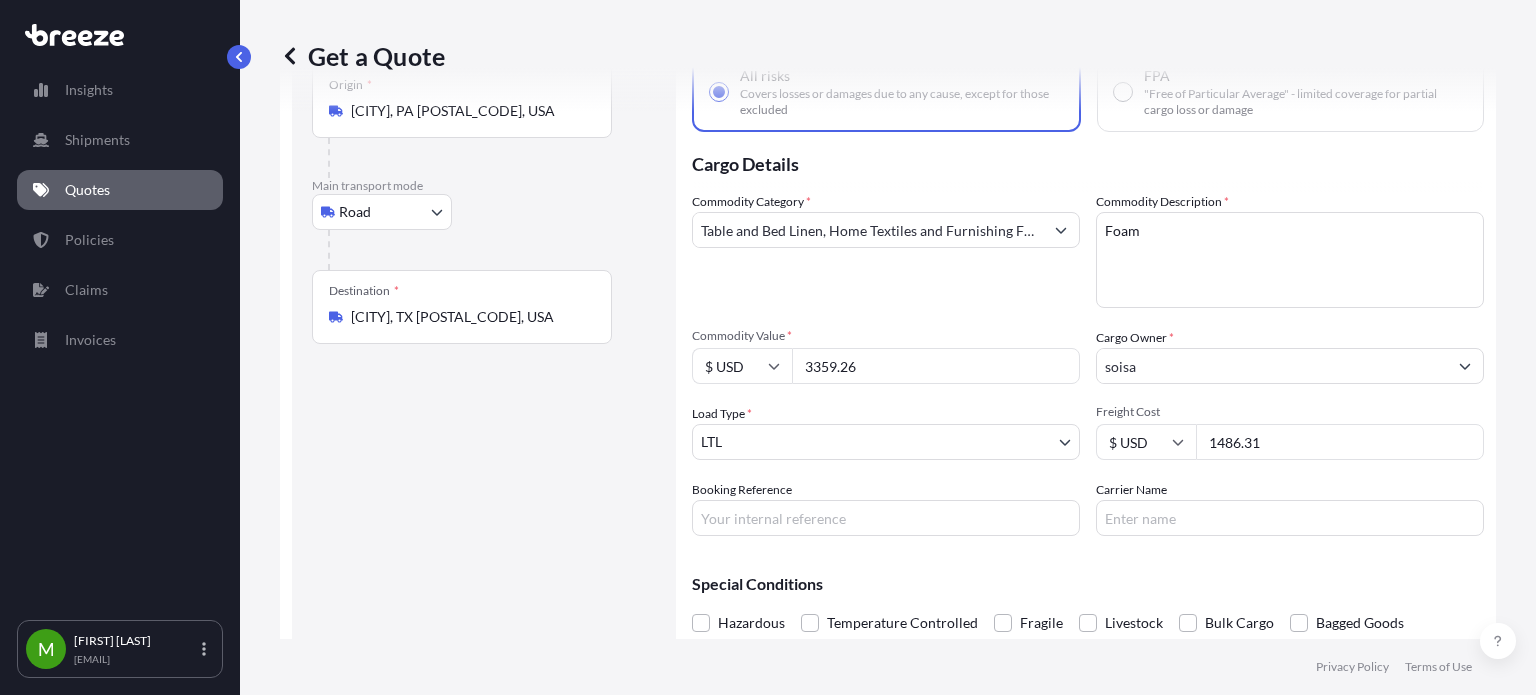 type on "1486.31" 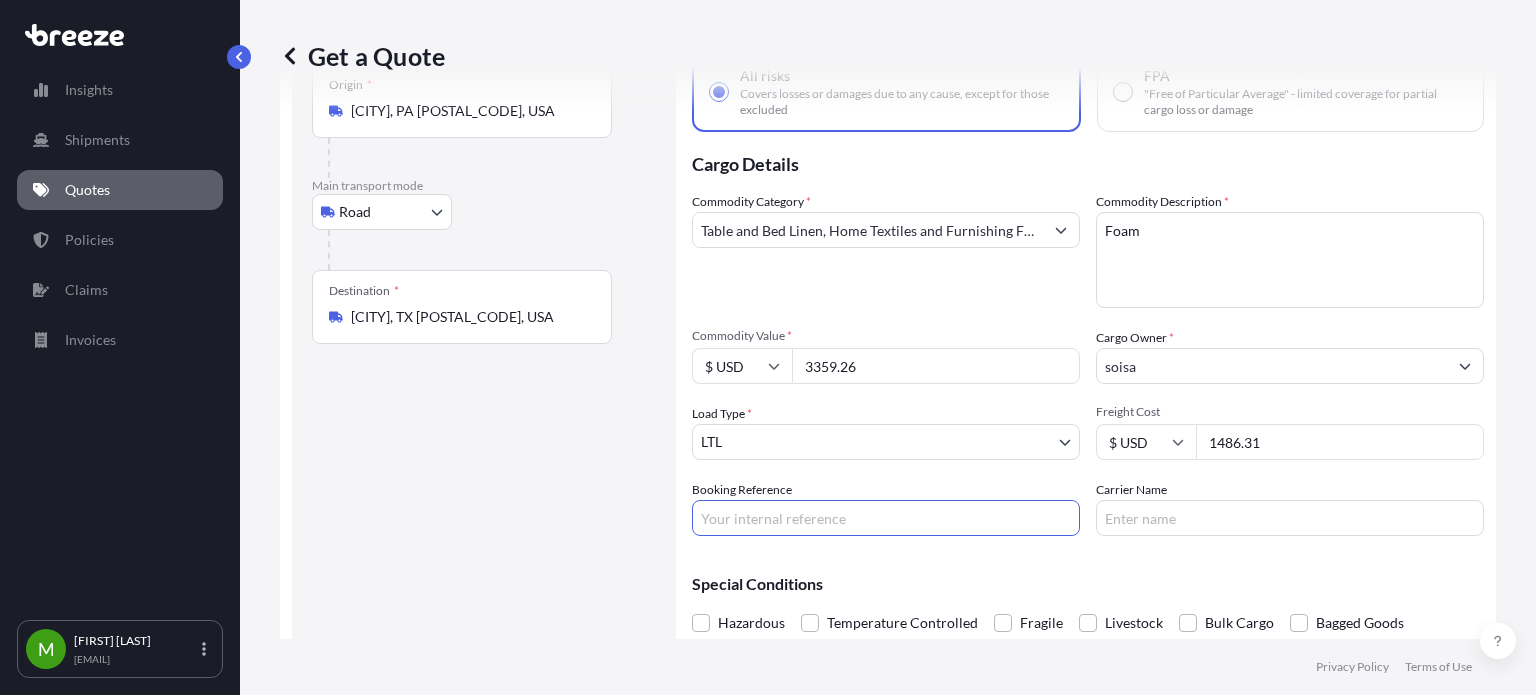 click on "Booking Reference" at bounding box center (886, 518) 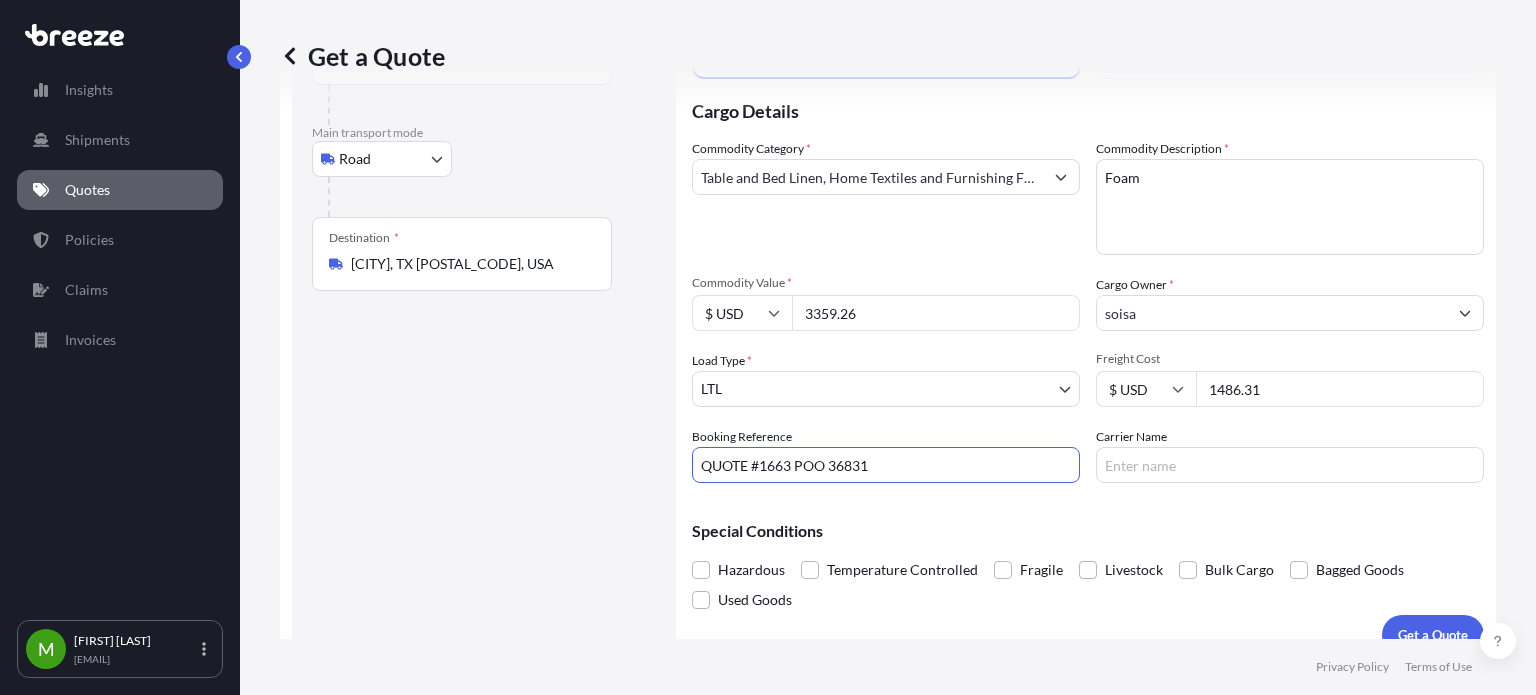 scroll, scrollTop: 212, scrollLeft: 0, axis: vertical 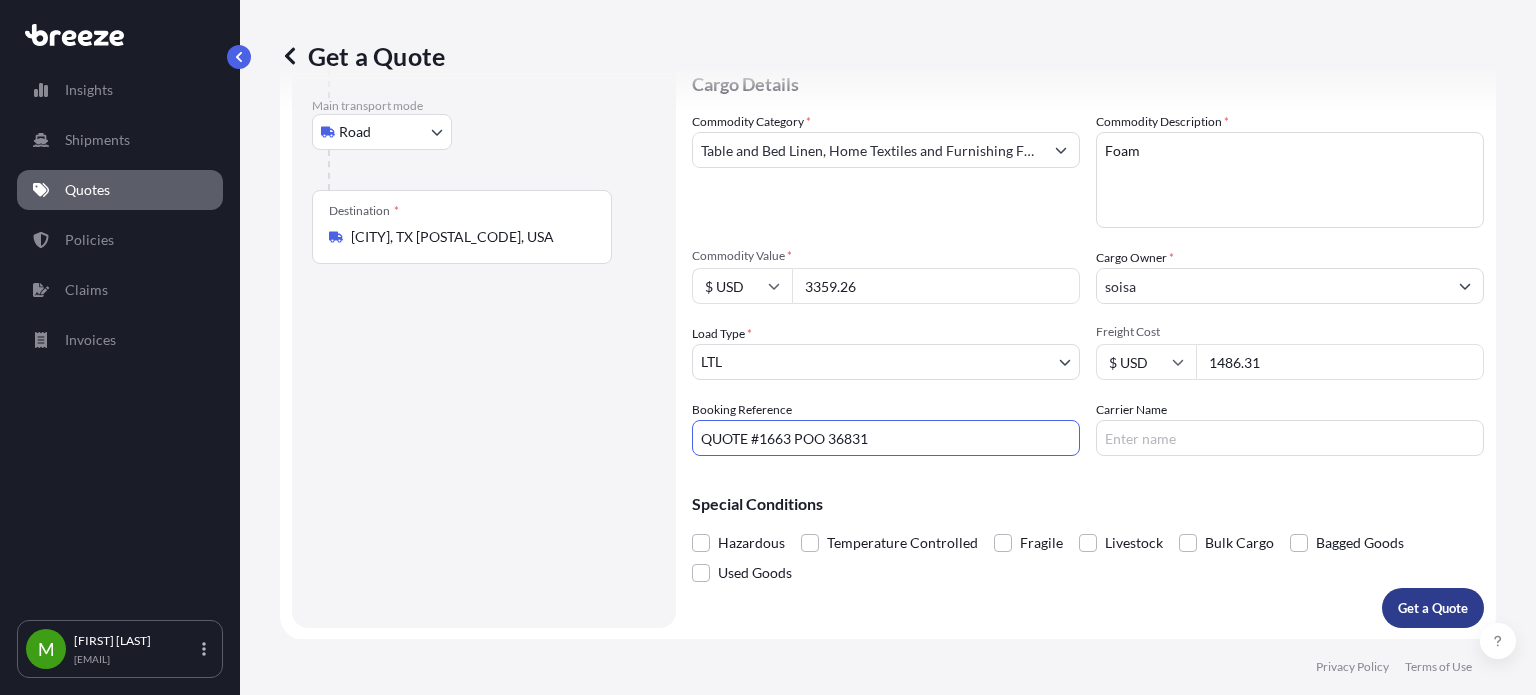 type on "QUOTE #1663 POO 36831" 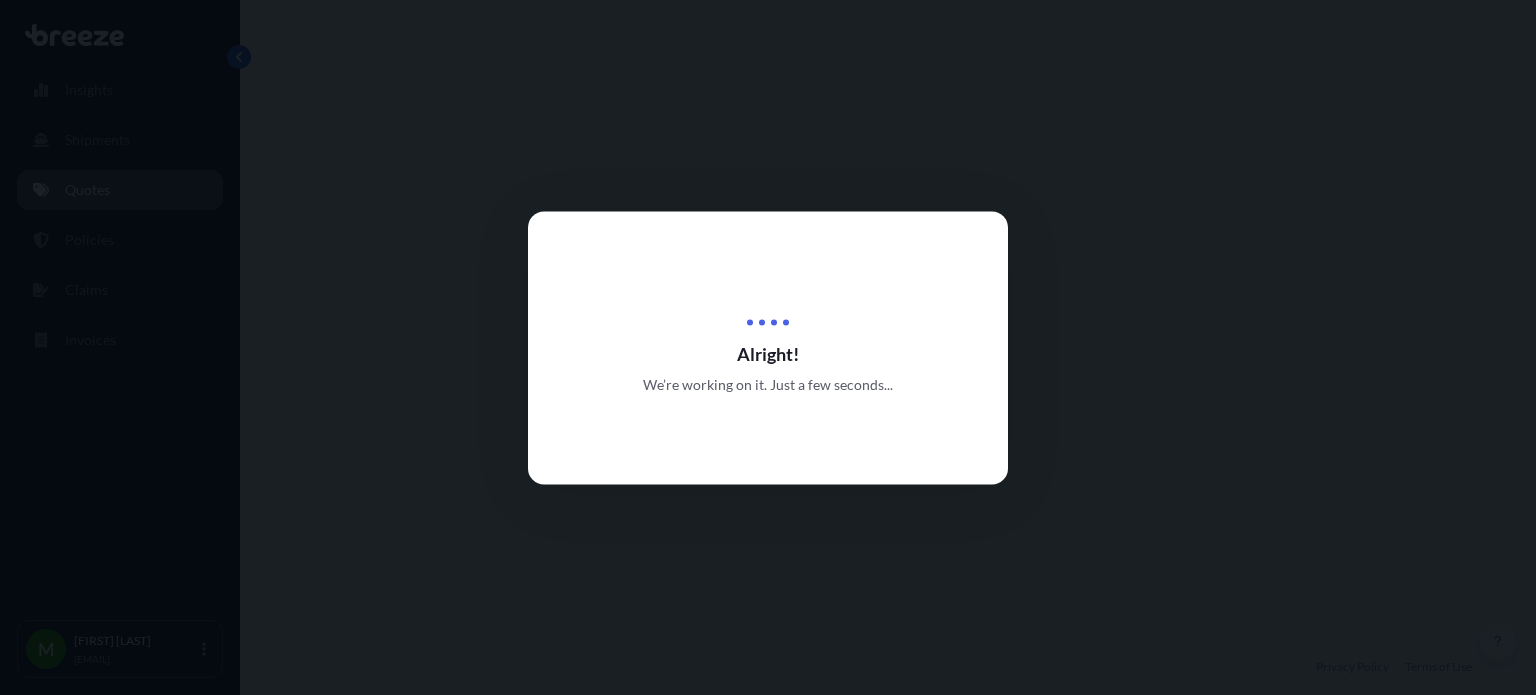 scroll, scrollTop: 0, scrollLeft: 0, axis: both 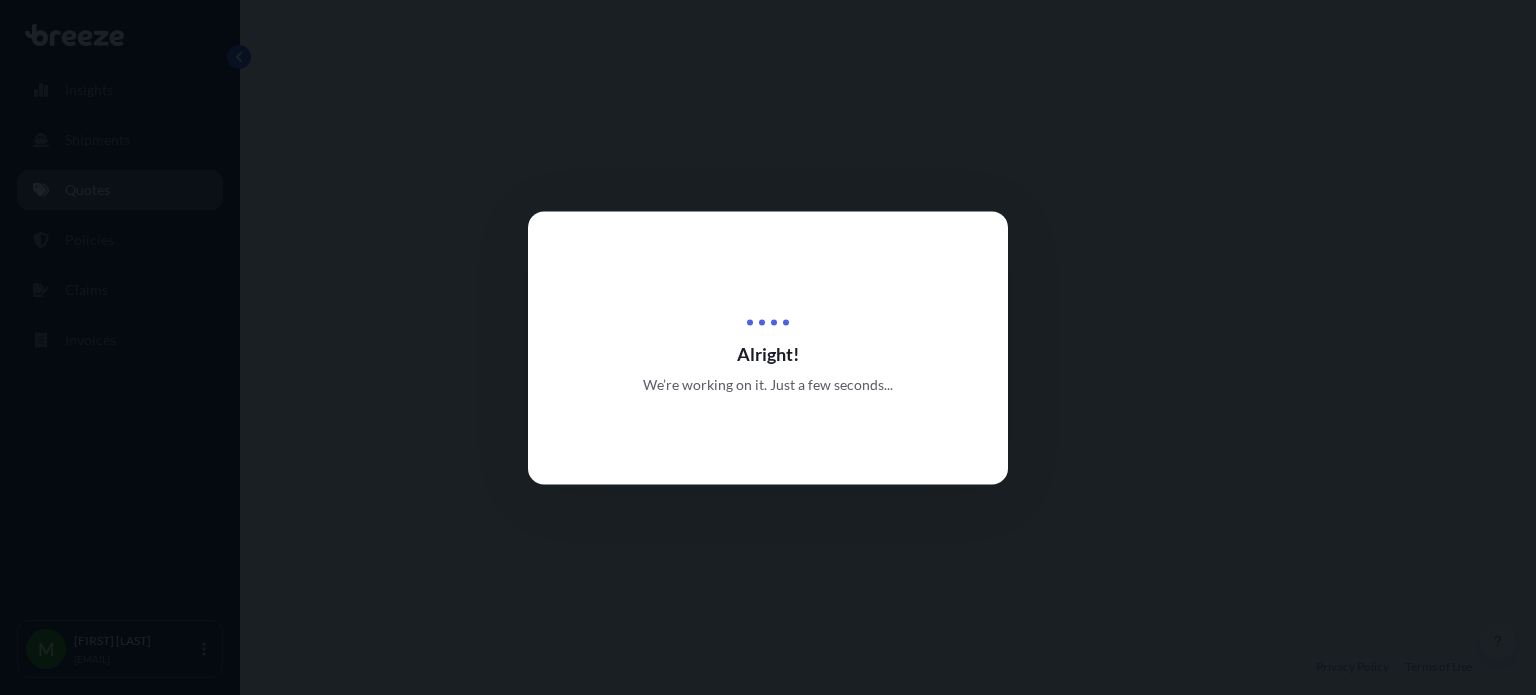 select on "Road" 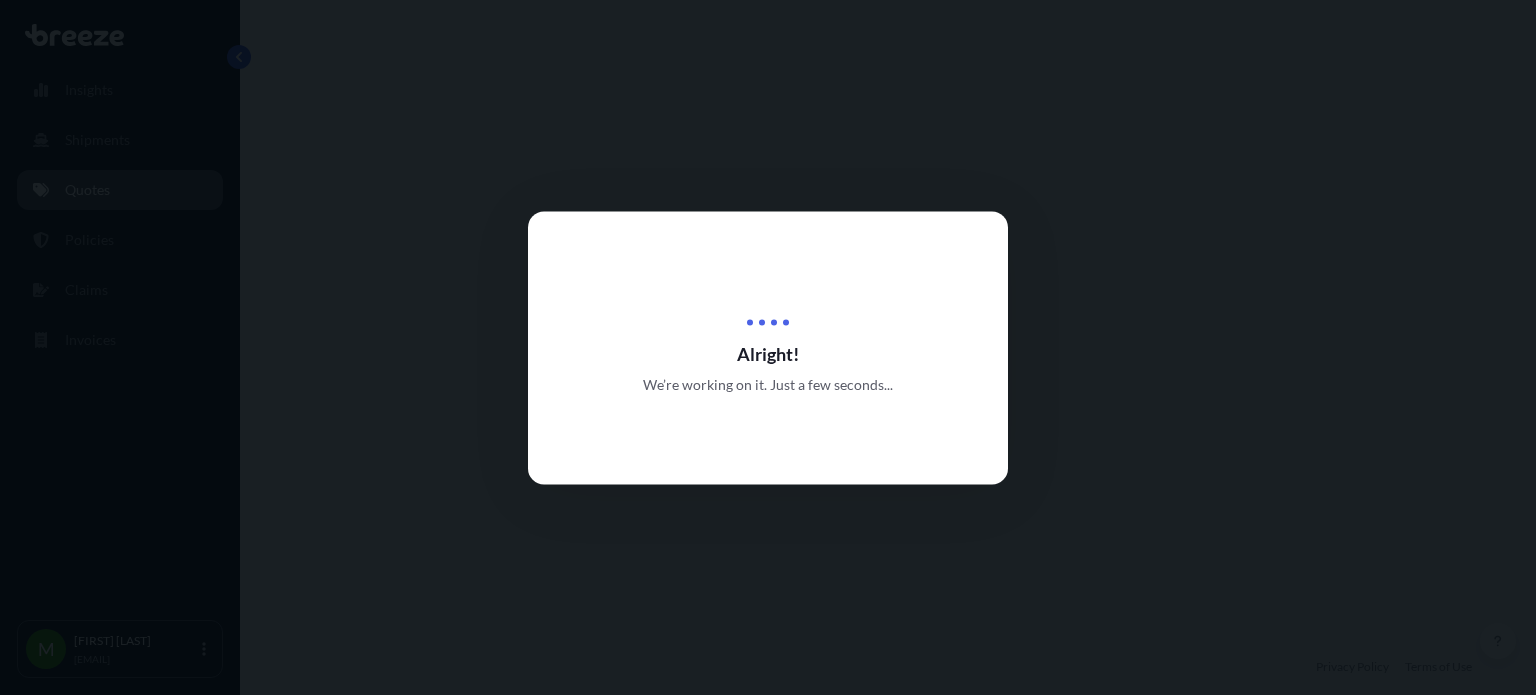 select on "1" 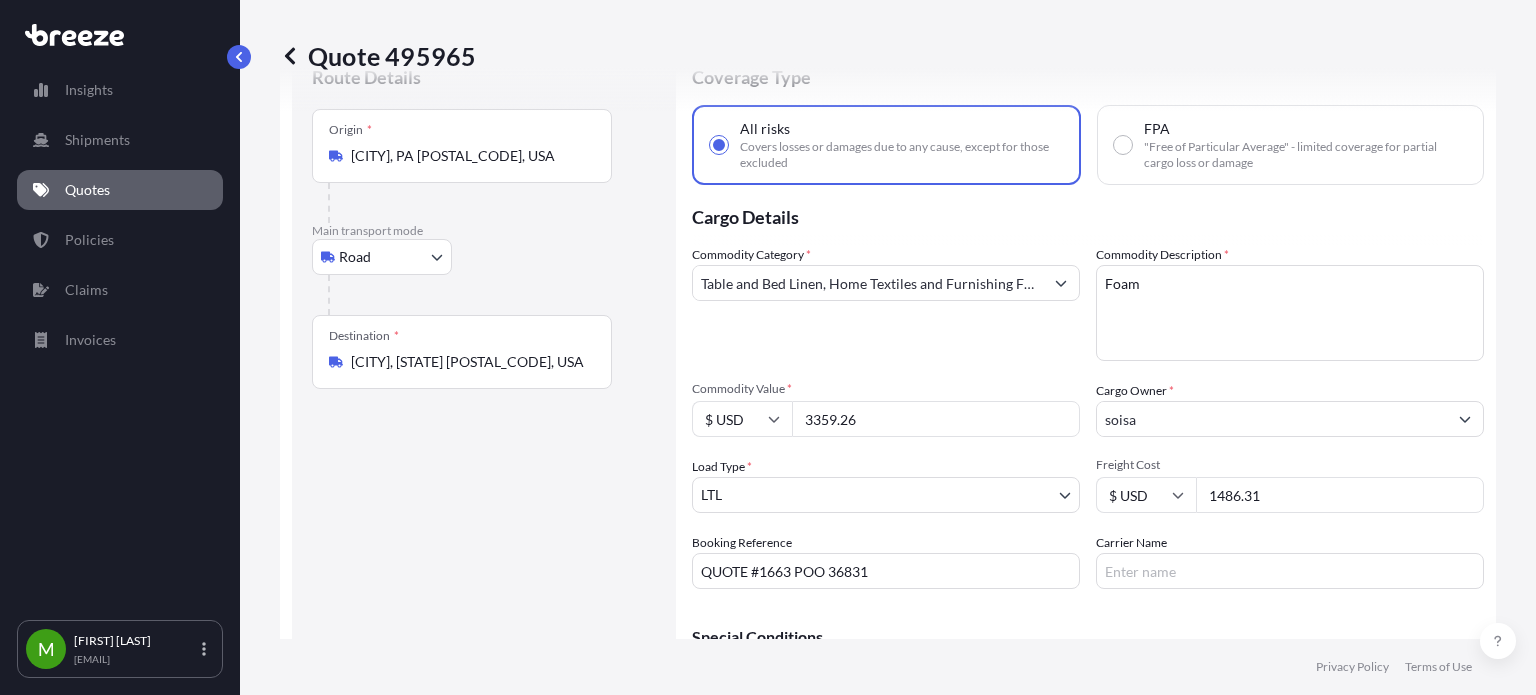 scroll, scrollTop: 71, scrollLeft: 0, axis: vertical 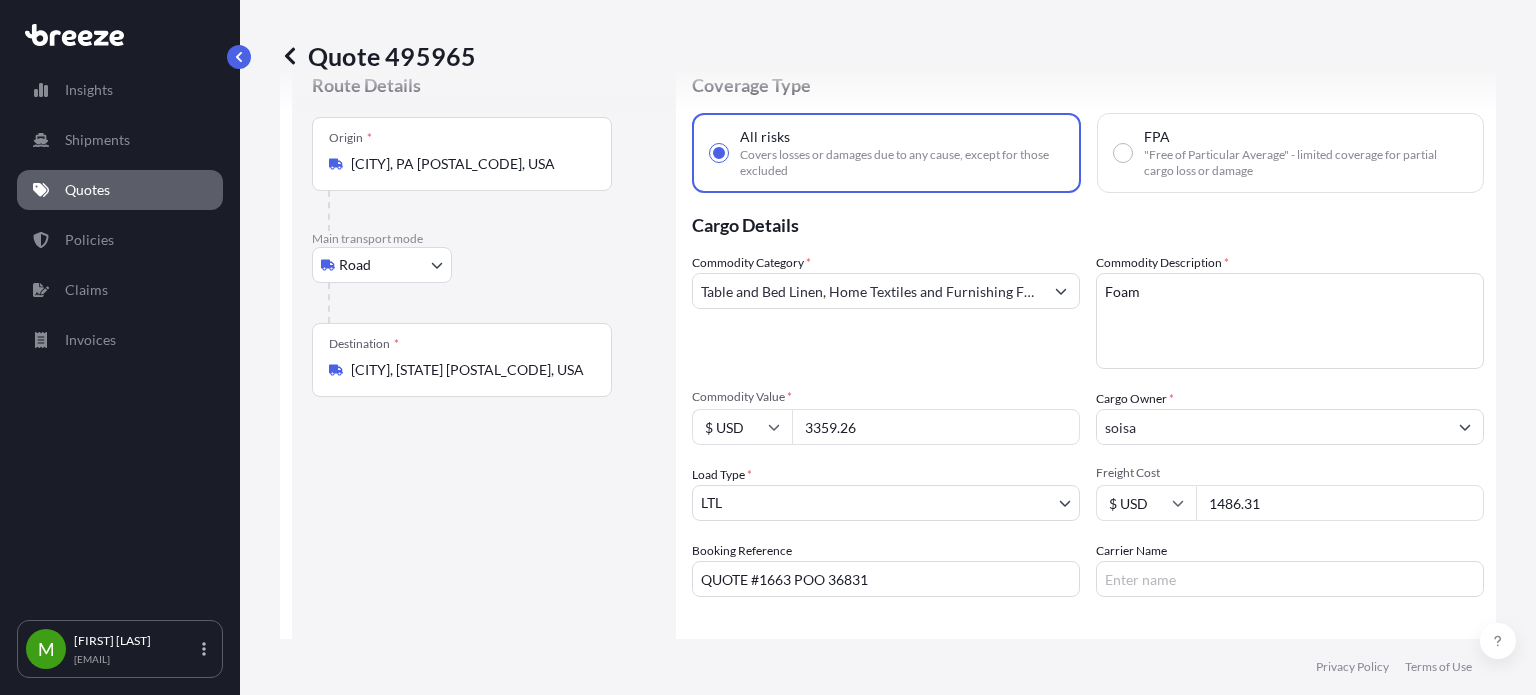drag, startPoint x: 1260, startPoint y: 501, endPoint x: 1195, endPoint y: 503, distance: 65.03076 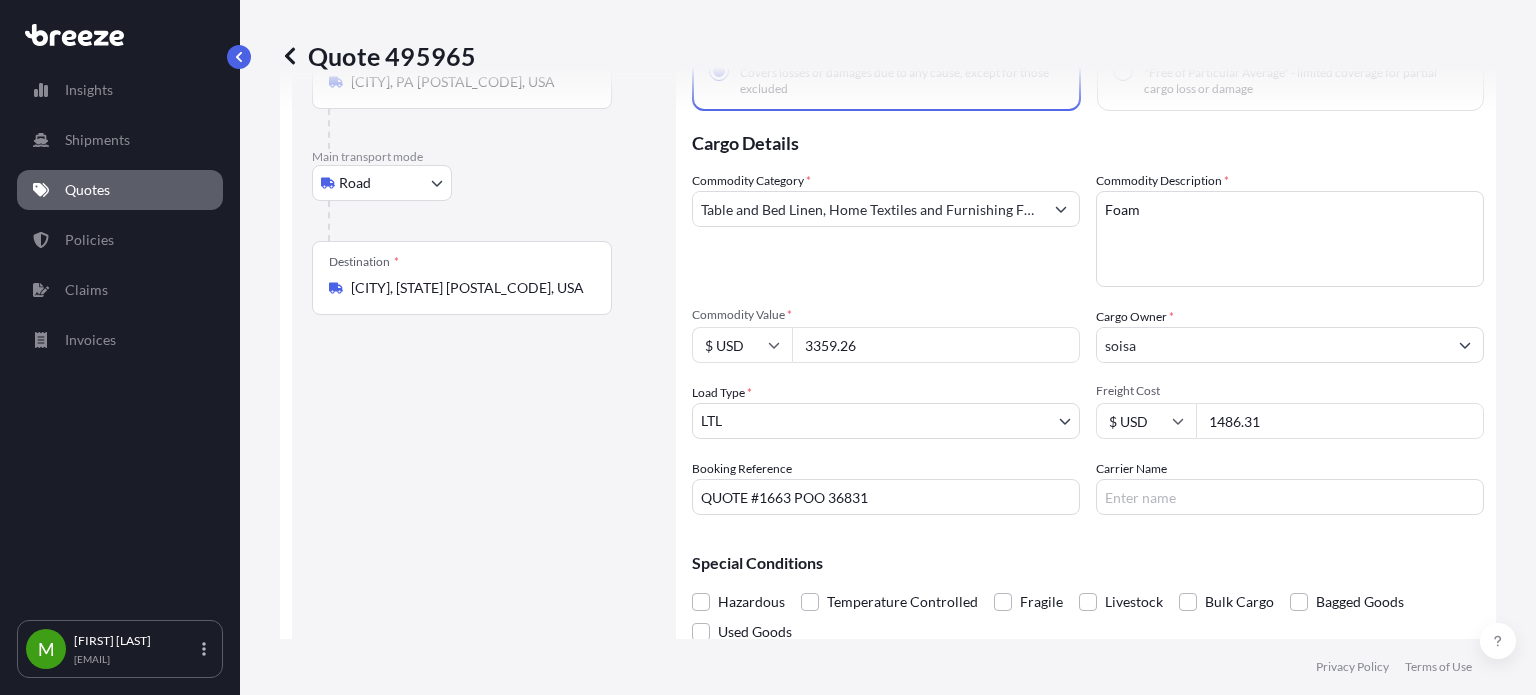 scroll, scrollTop: 371, scrollLeft: 0, axis: vertical 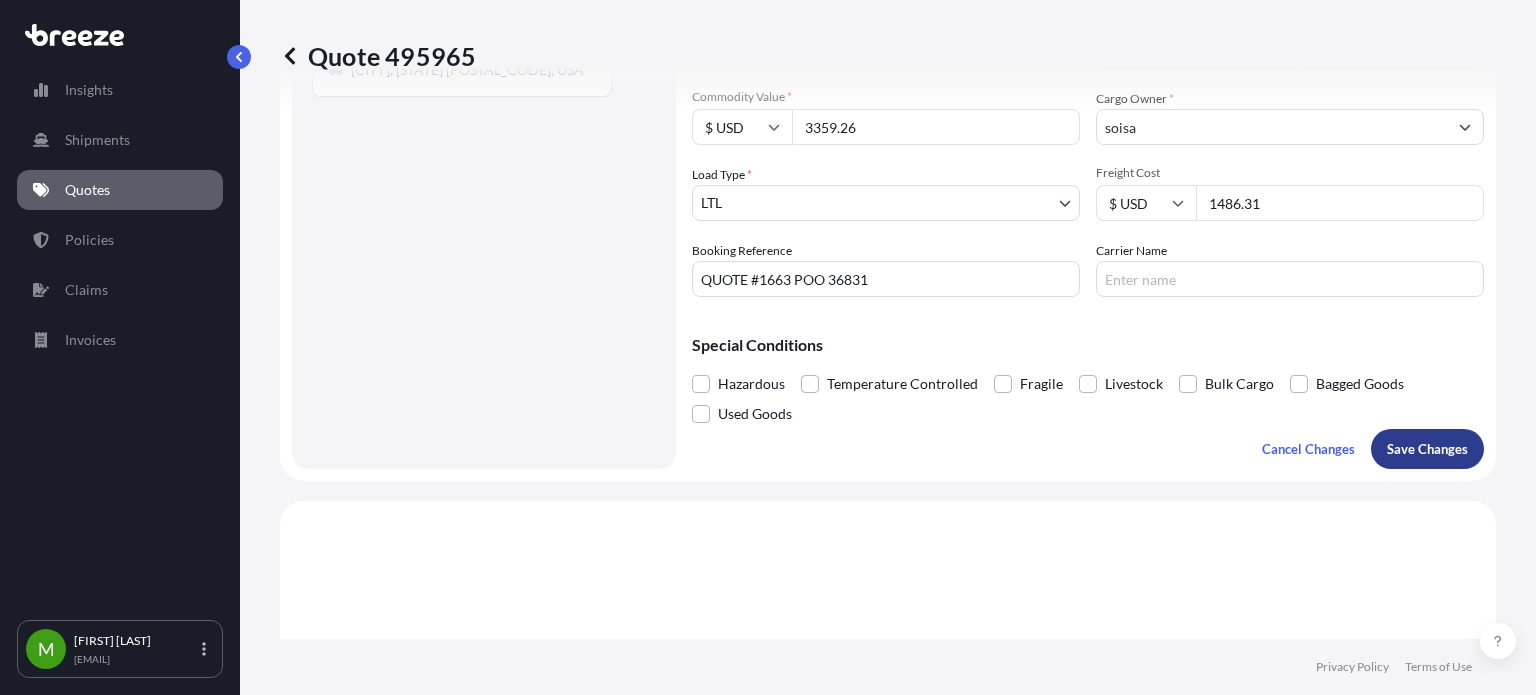 type on "[NUMBER]" 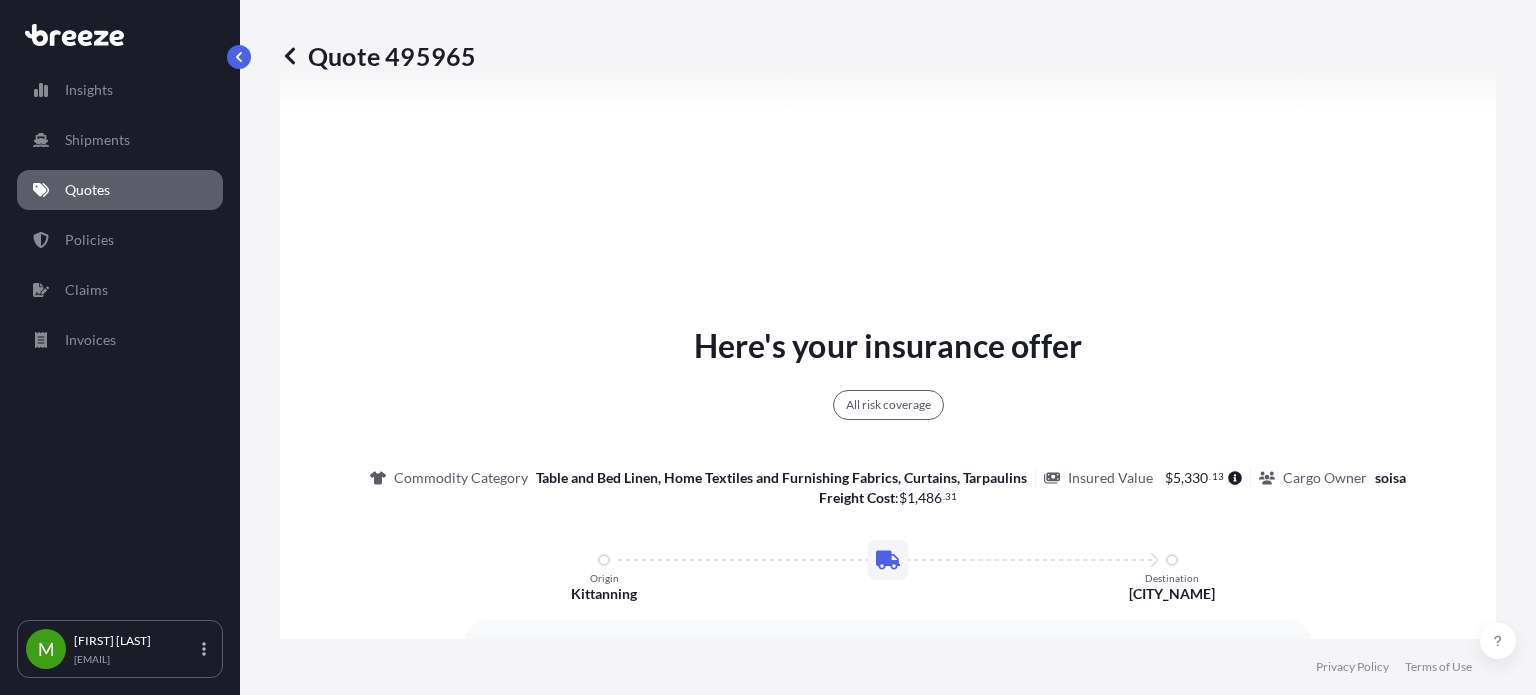 select on "Road" 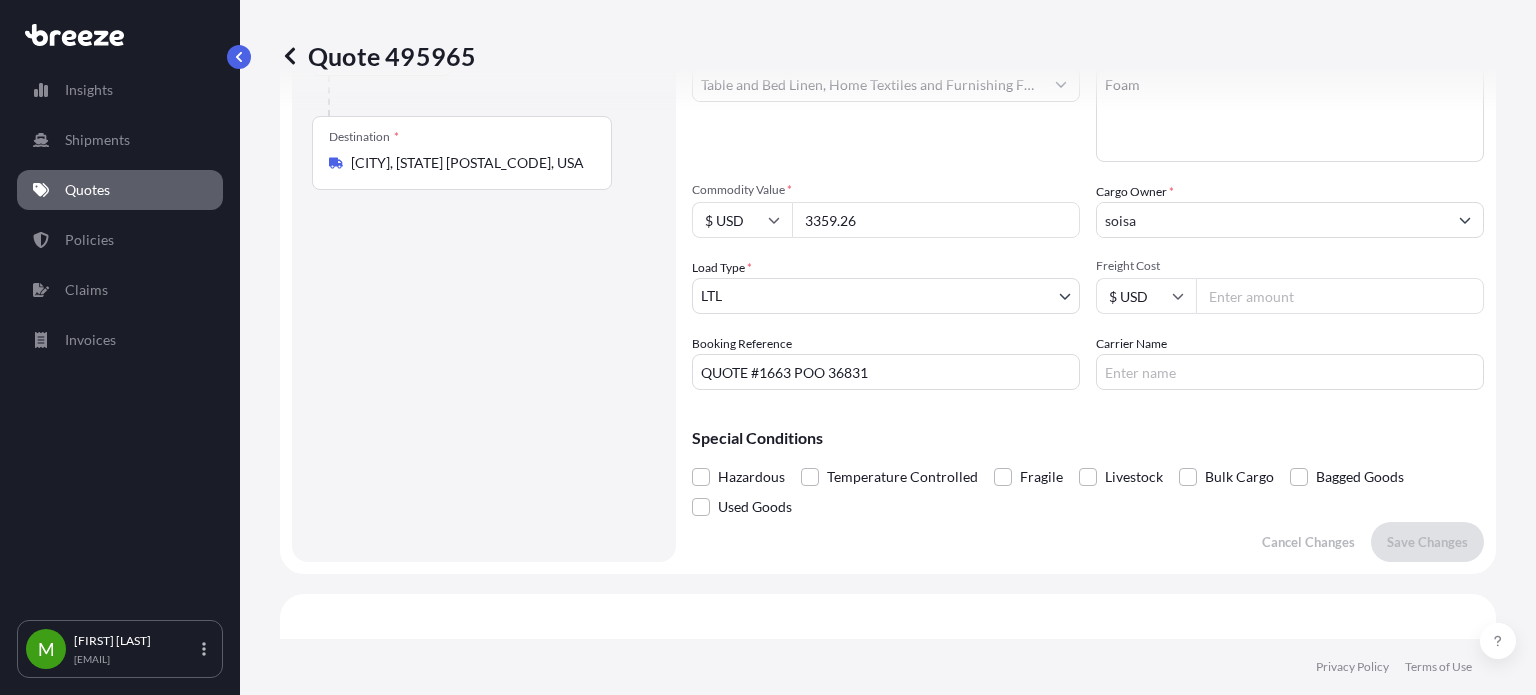 scroll, scrollTop: 271, scrollLeft: 0, axis: vertical 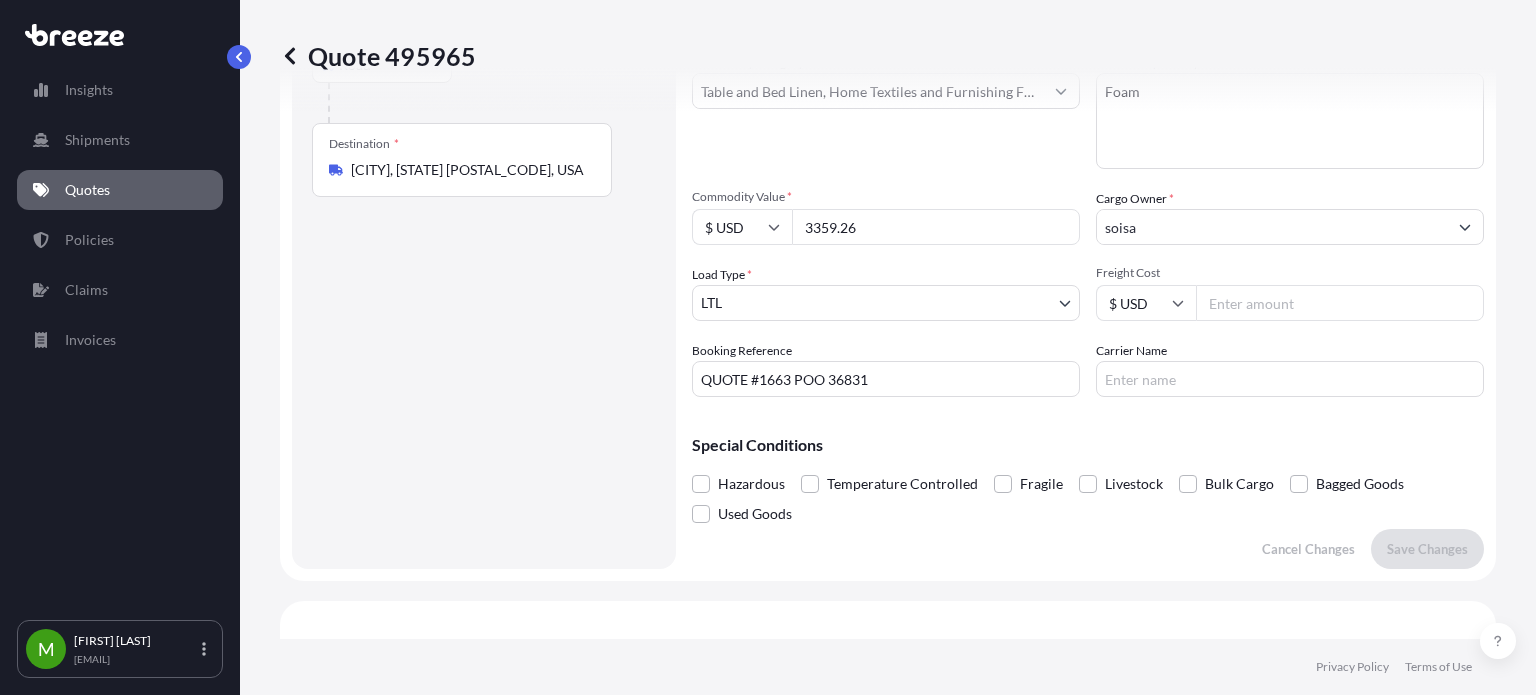 click on "[NUMBER]" at bounding box center [1340, 303] 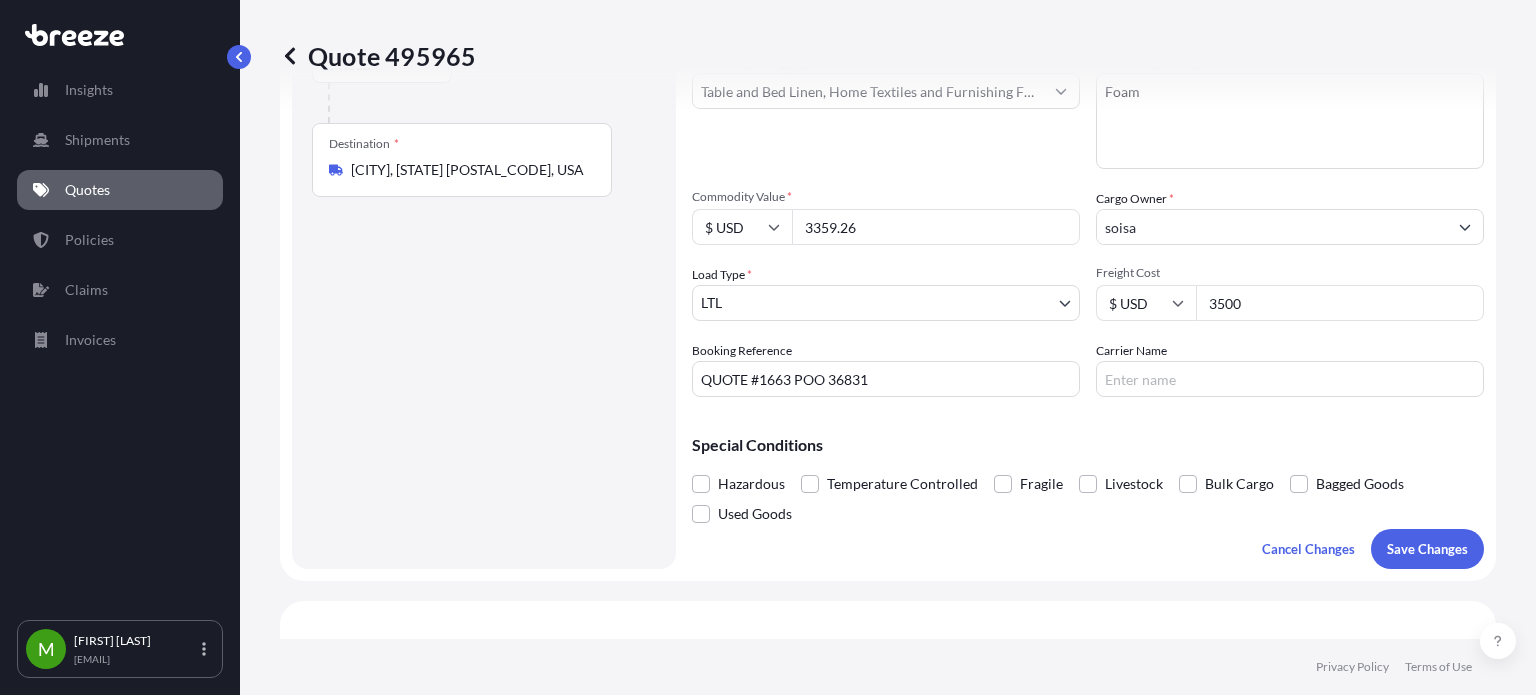 type on "3500" 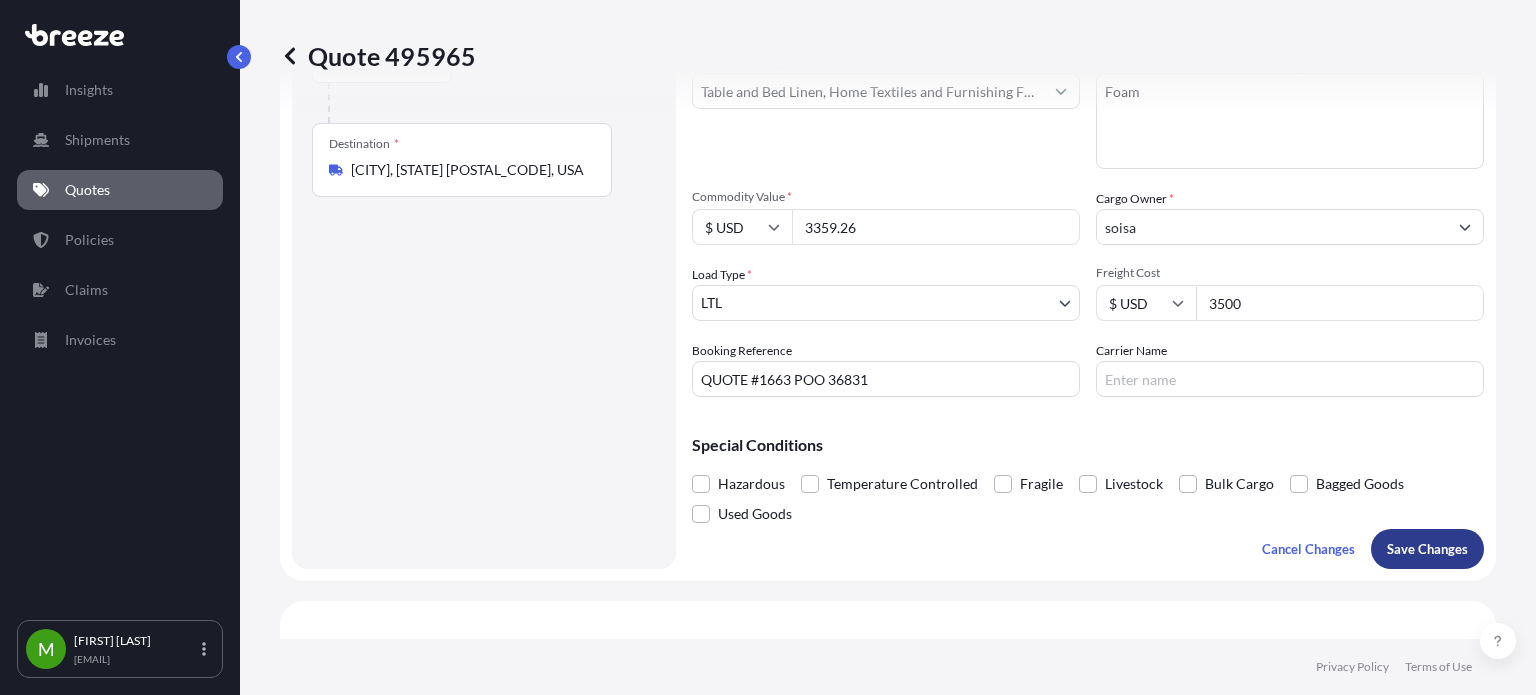 click on "Save Changes" at bounding box center (1427, 549) 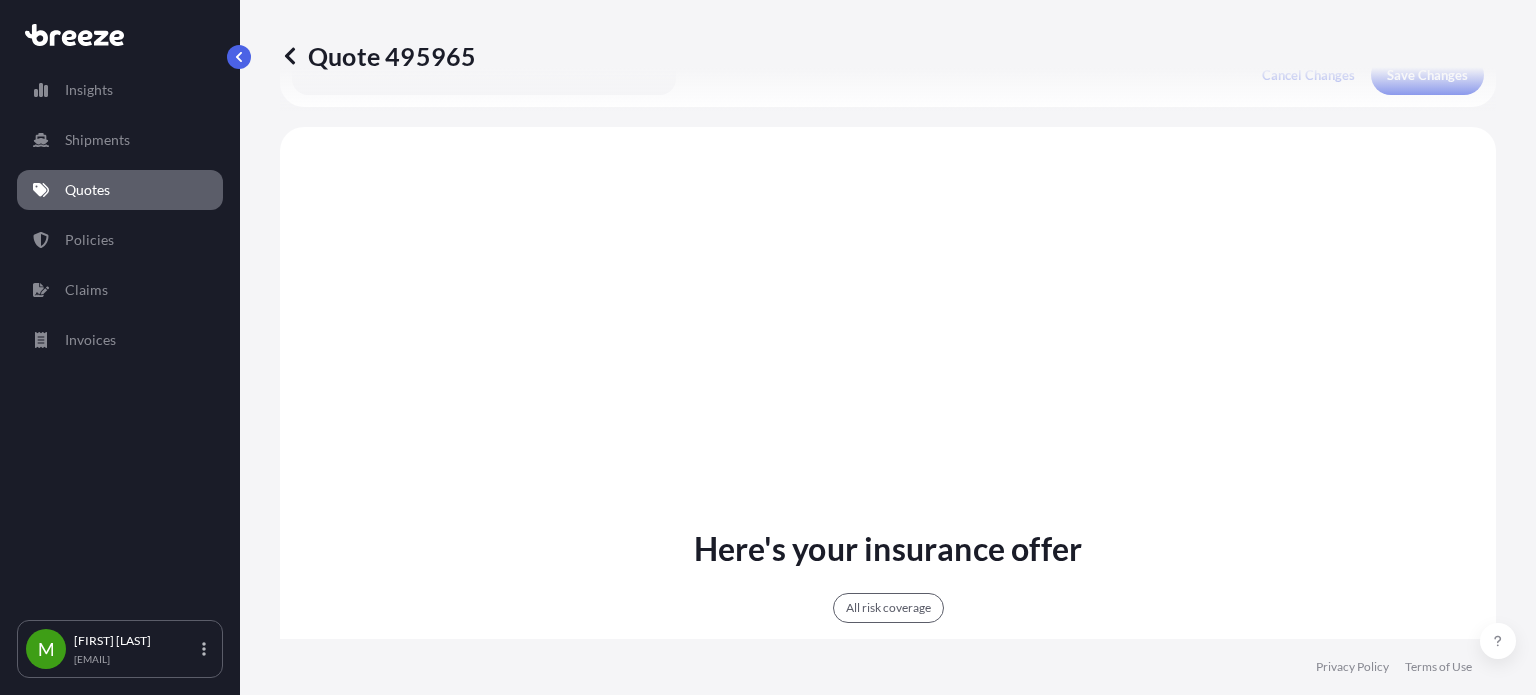 scroll, scrollTop: 771, scrollLeft: 0, axis: vertical 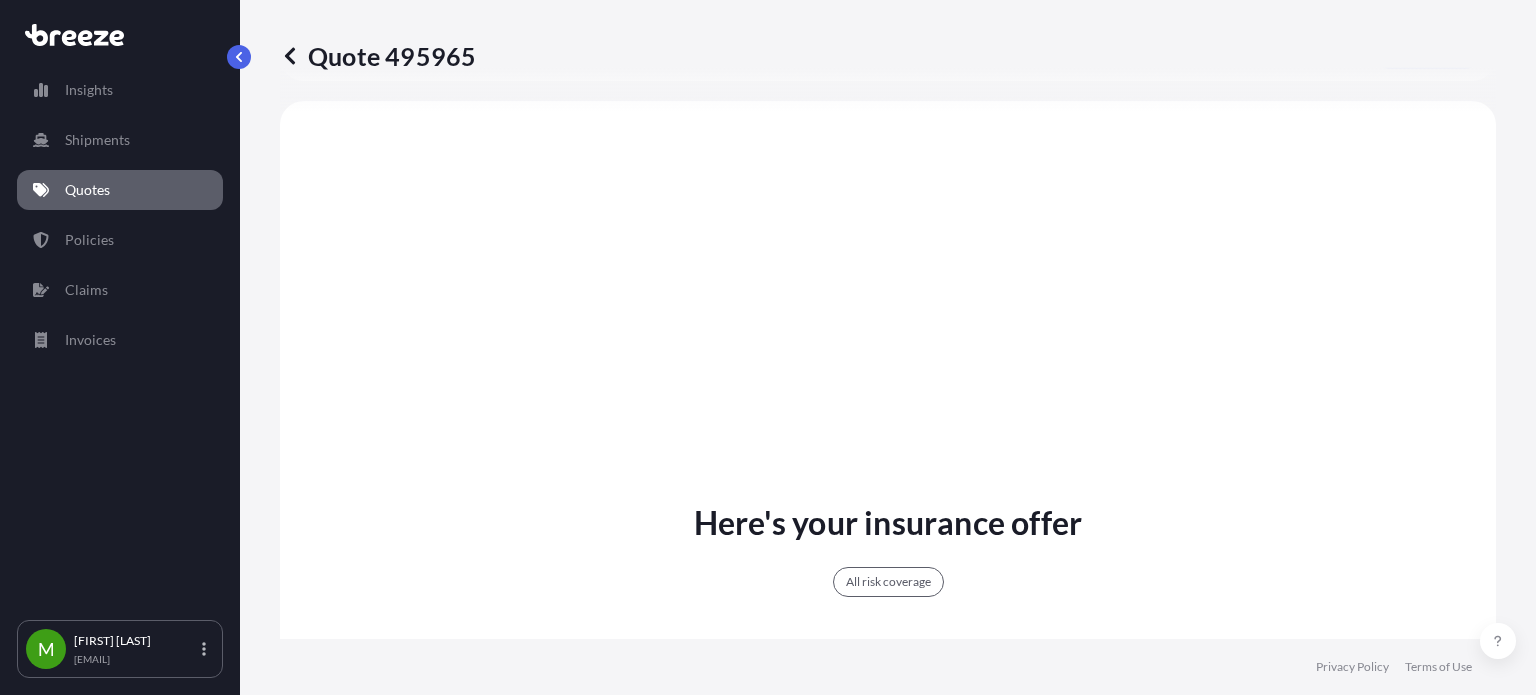 select on "Road" 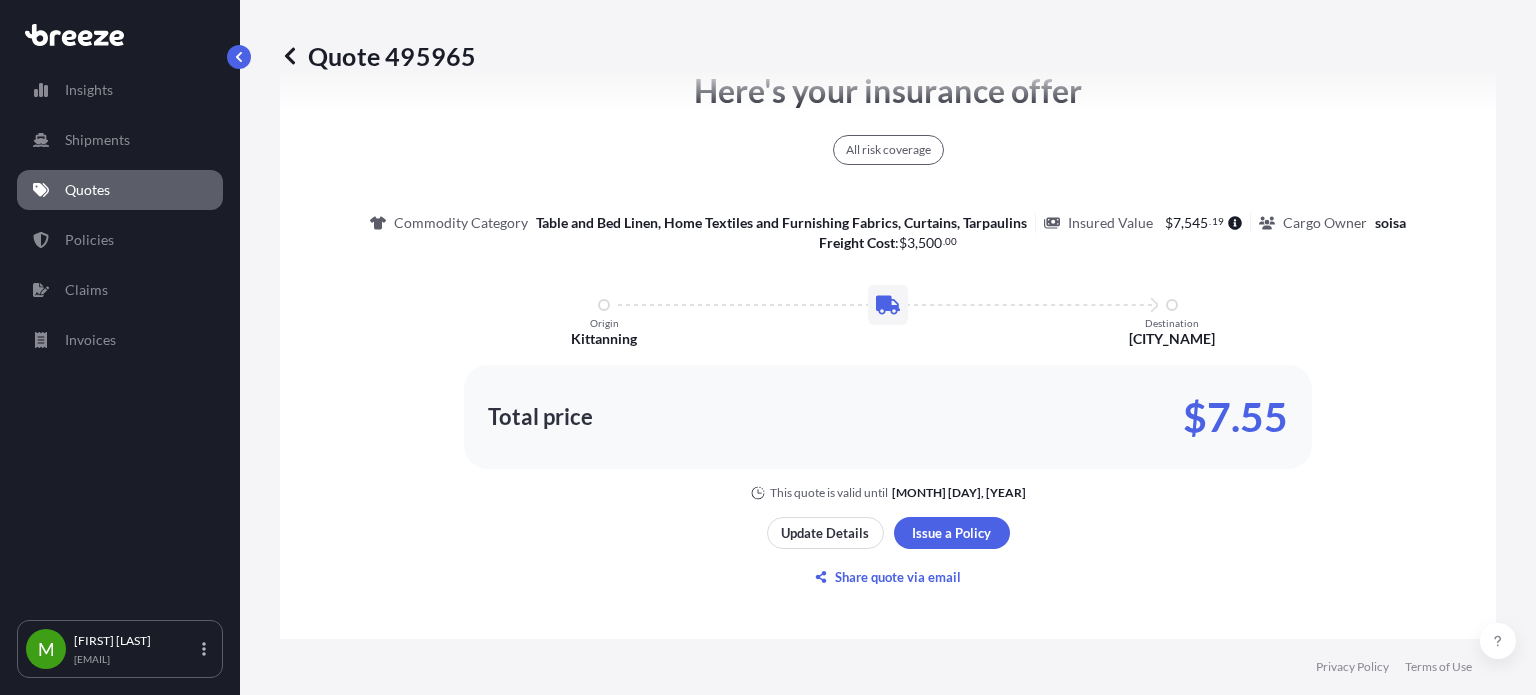 scroll, scrollTop: 1471, scrollLeft: 0, axis: vertical 